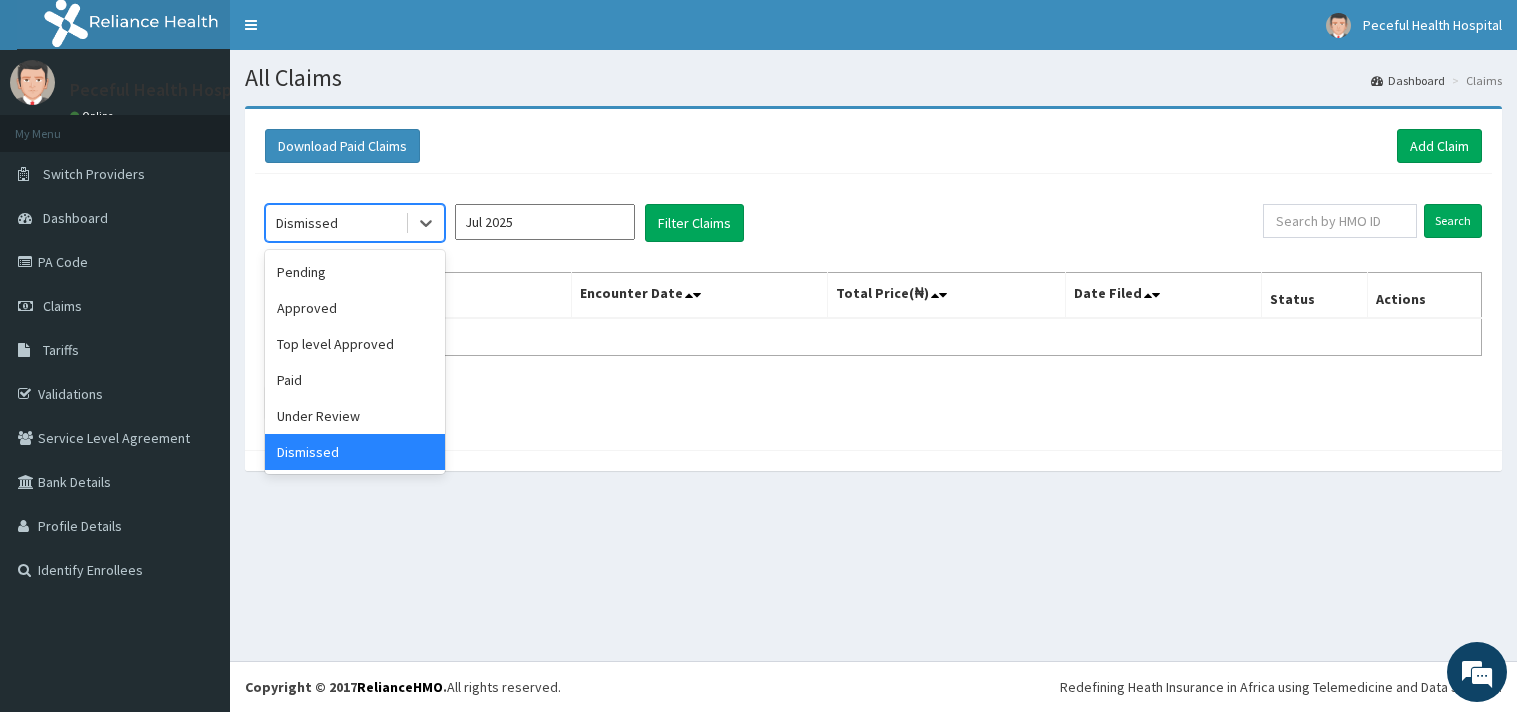 scroll, scrollTop: 0, scrollLeft: 0, axis: both 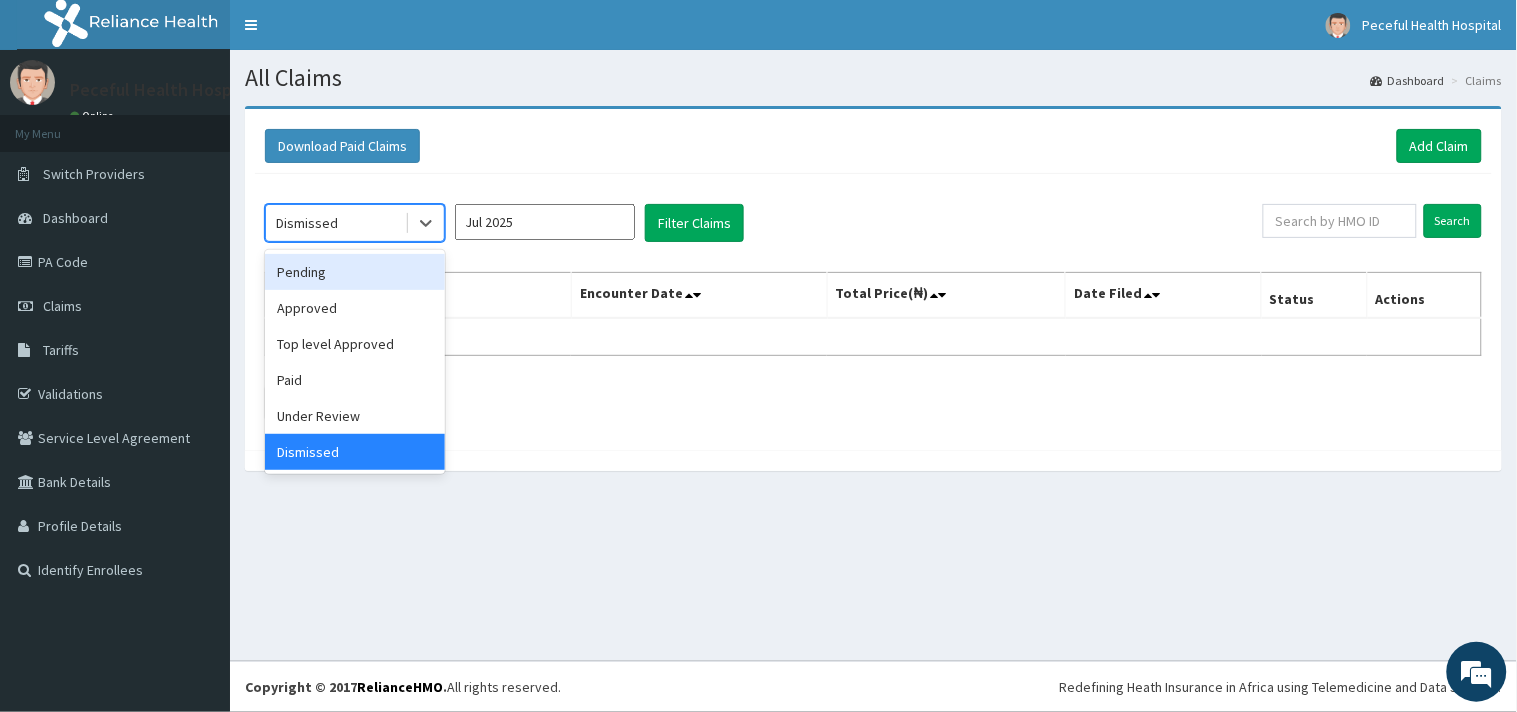 click on "Pending" at bounding box center [355, 272] 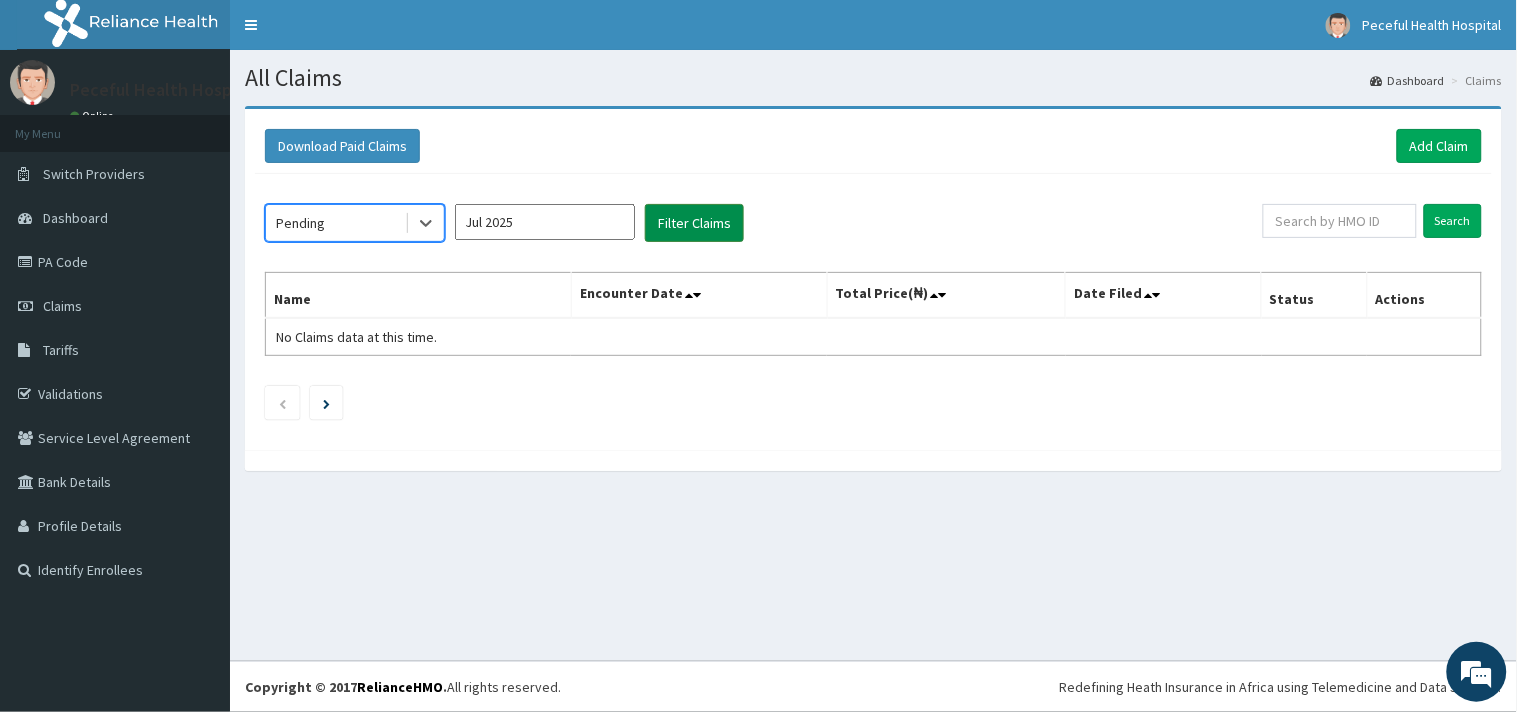 click on "Filter Claims" at bounding box center [694, 223] 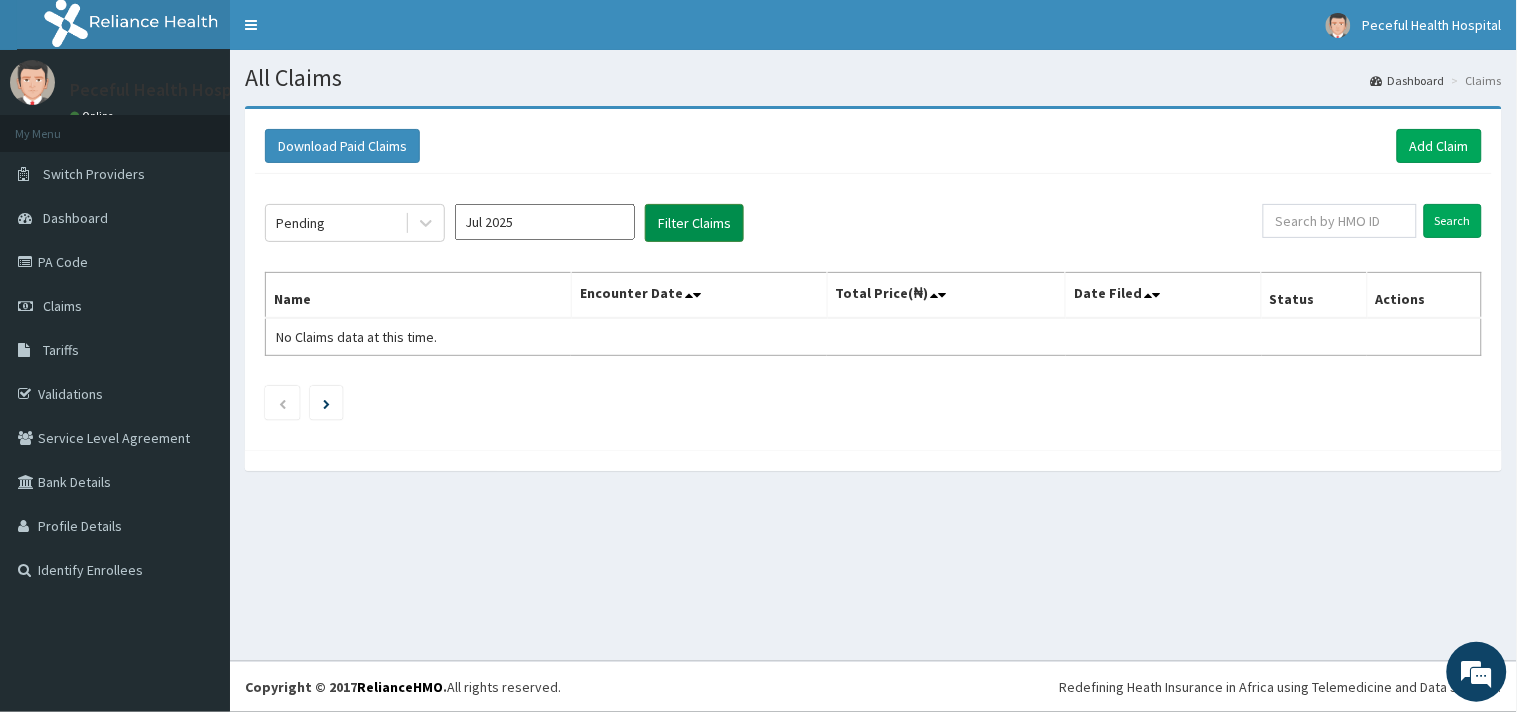 click on "Filter Claims" at bounding box center [694, 223] 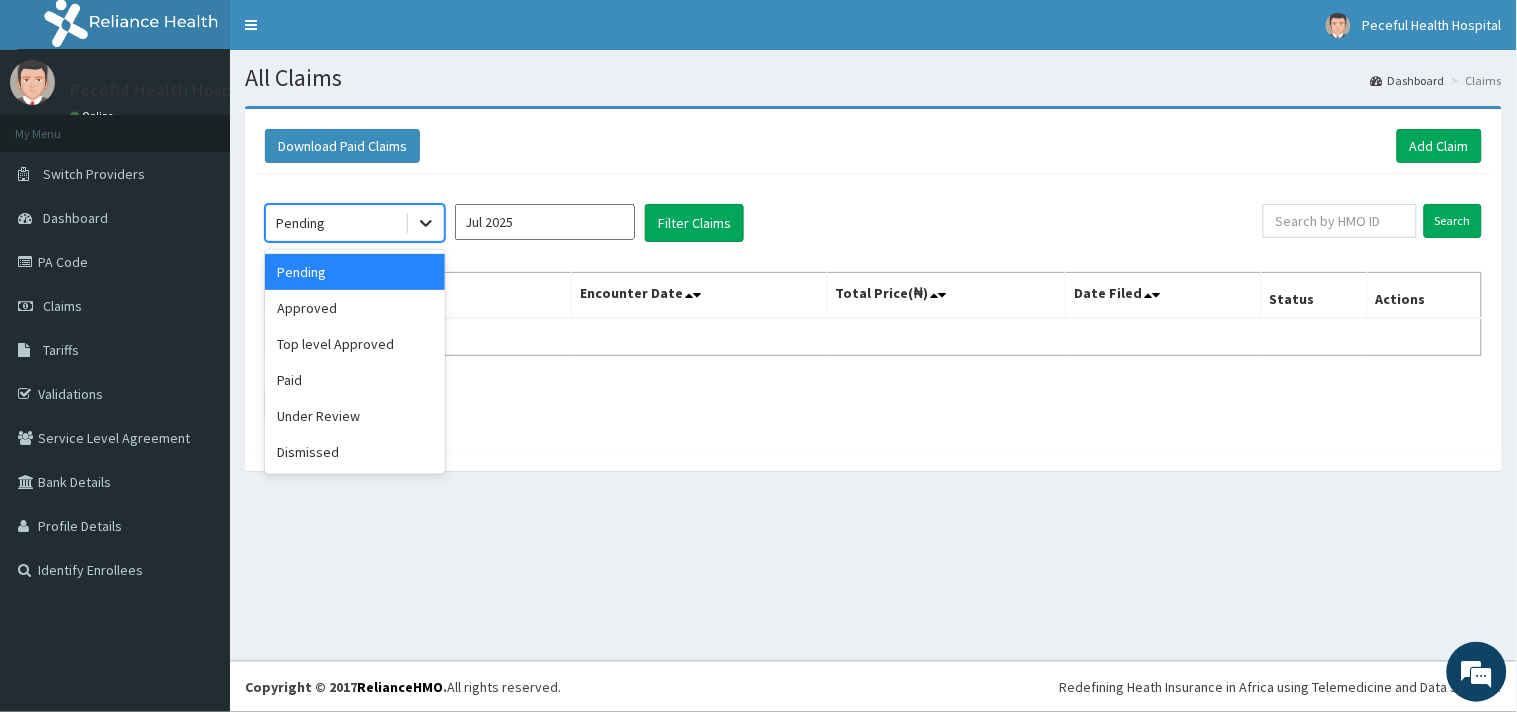 click 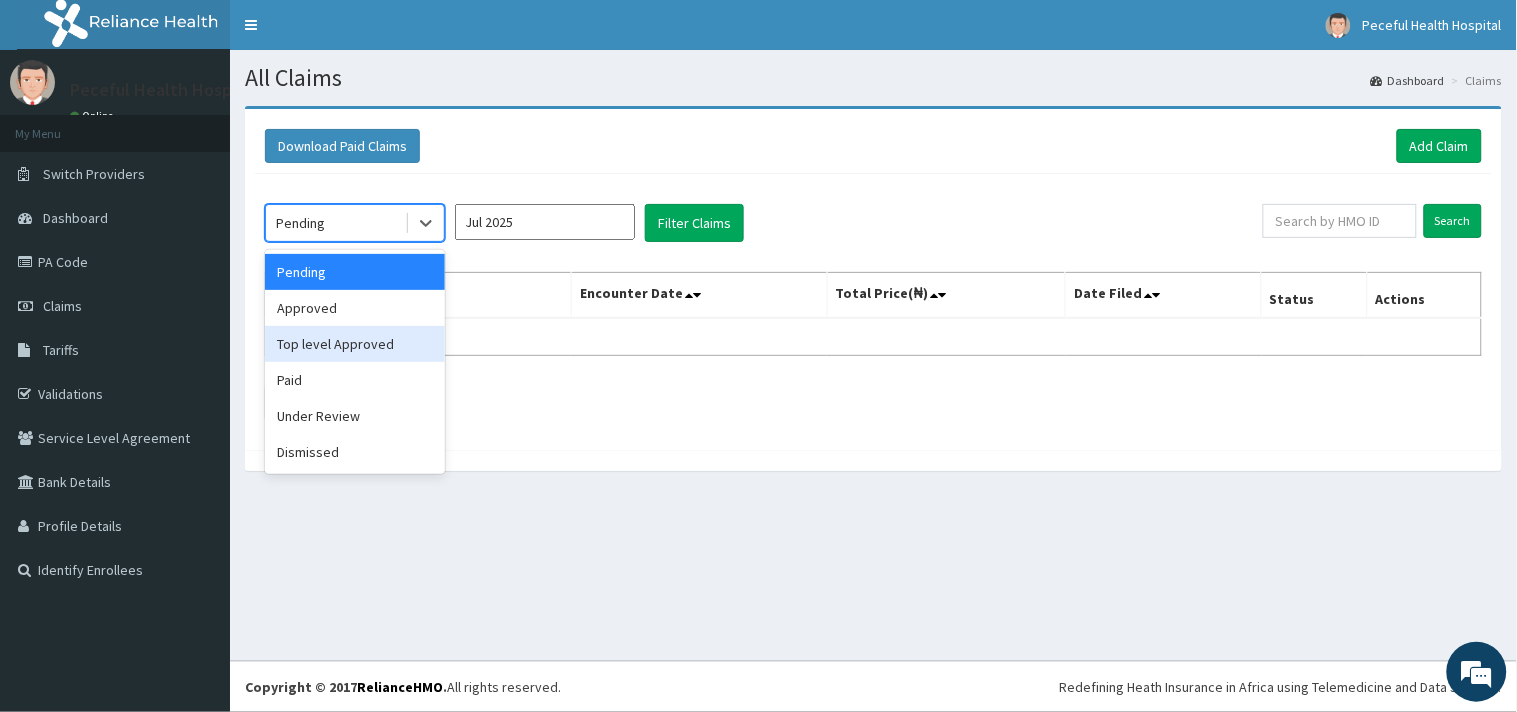 click on "Top level Approved" at bounding box center [355, 344] 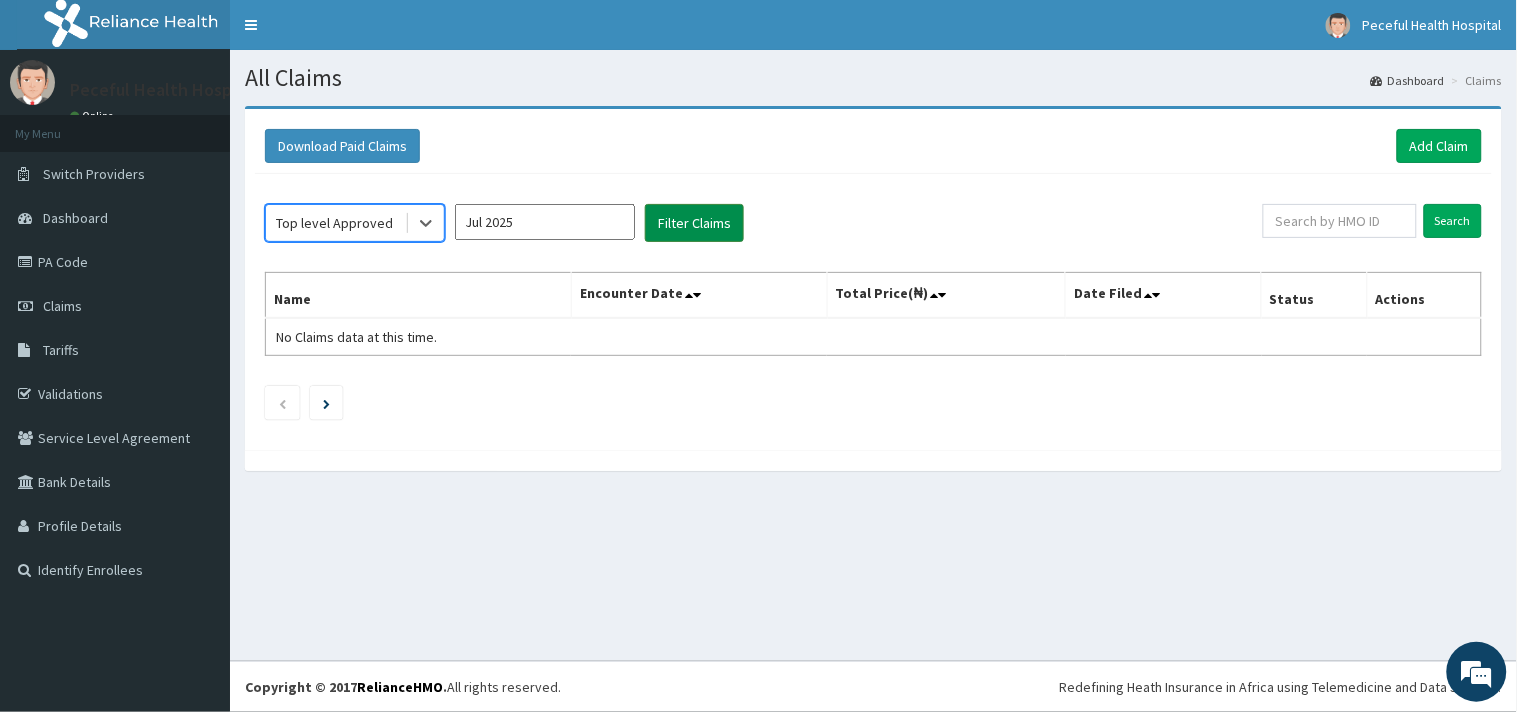 click on "Filter Claims" at bounding box center [694, 223] 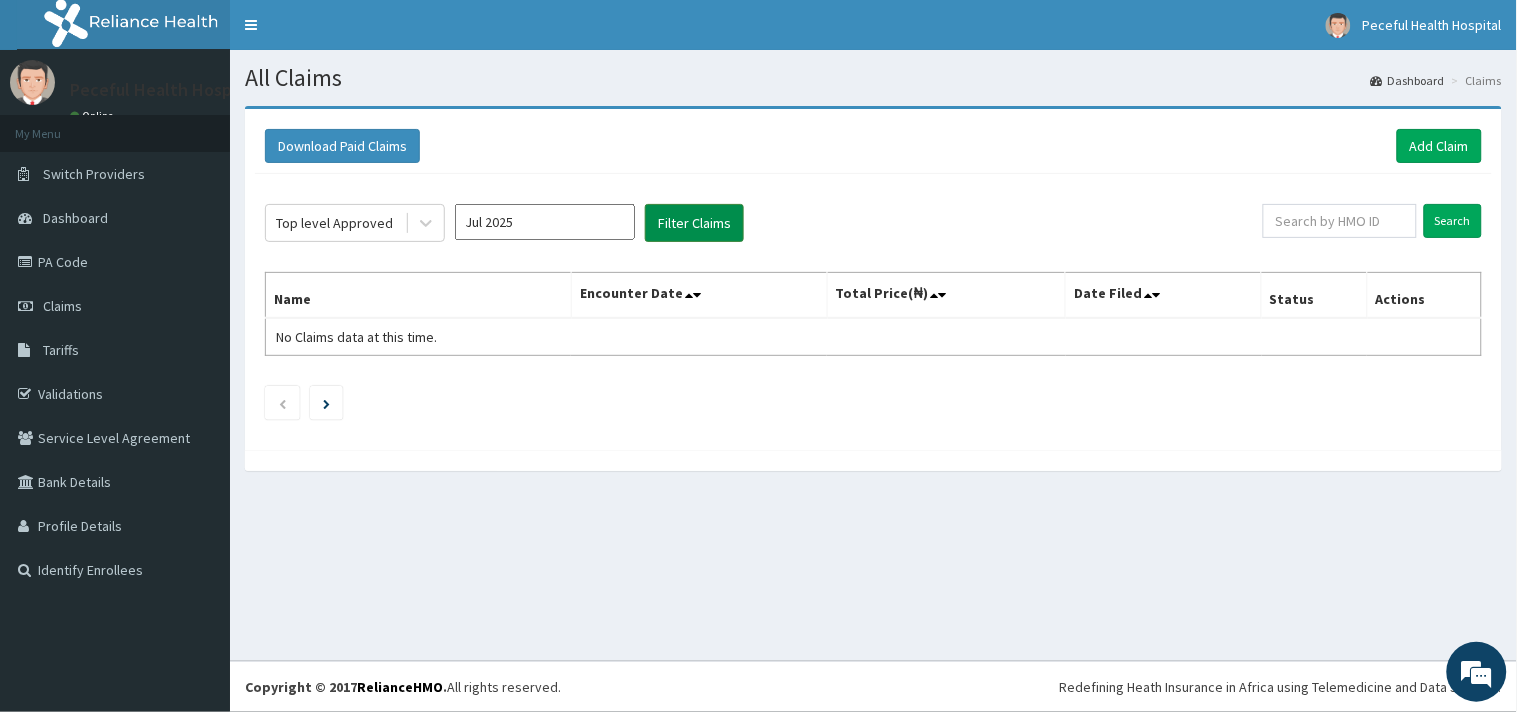 click on "Filter Claims" at bounding box center [694, 223] 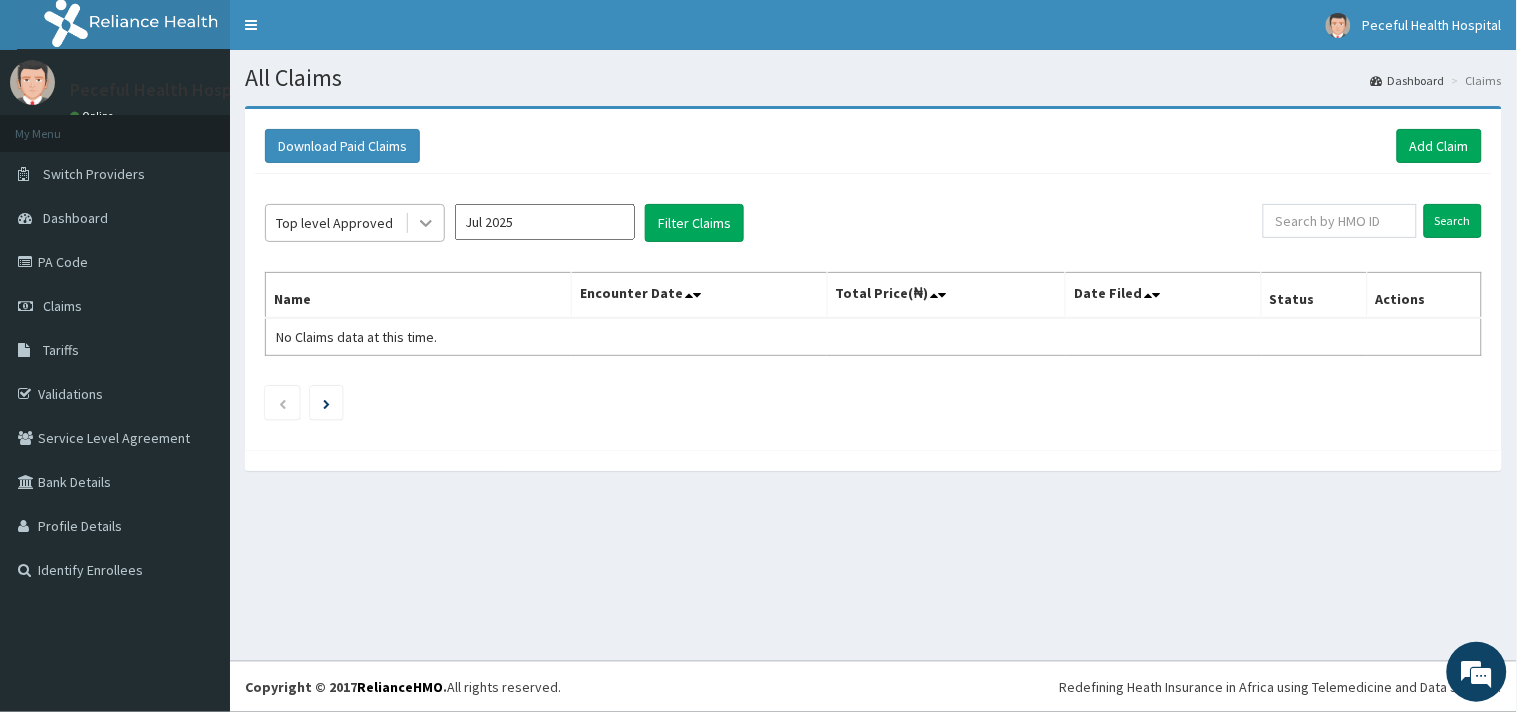 click at bounding box center [426, 223] 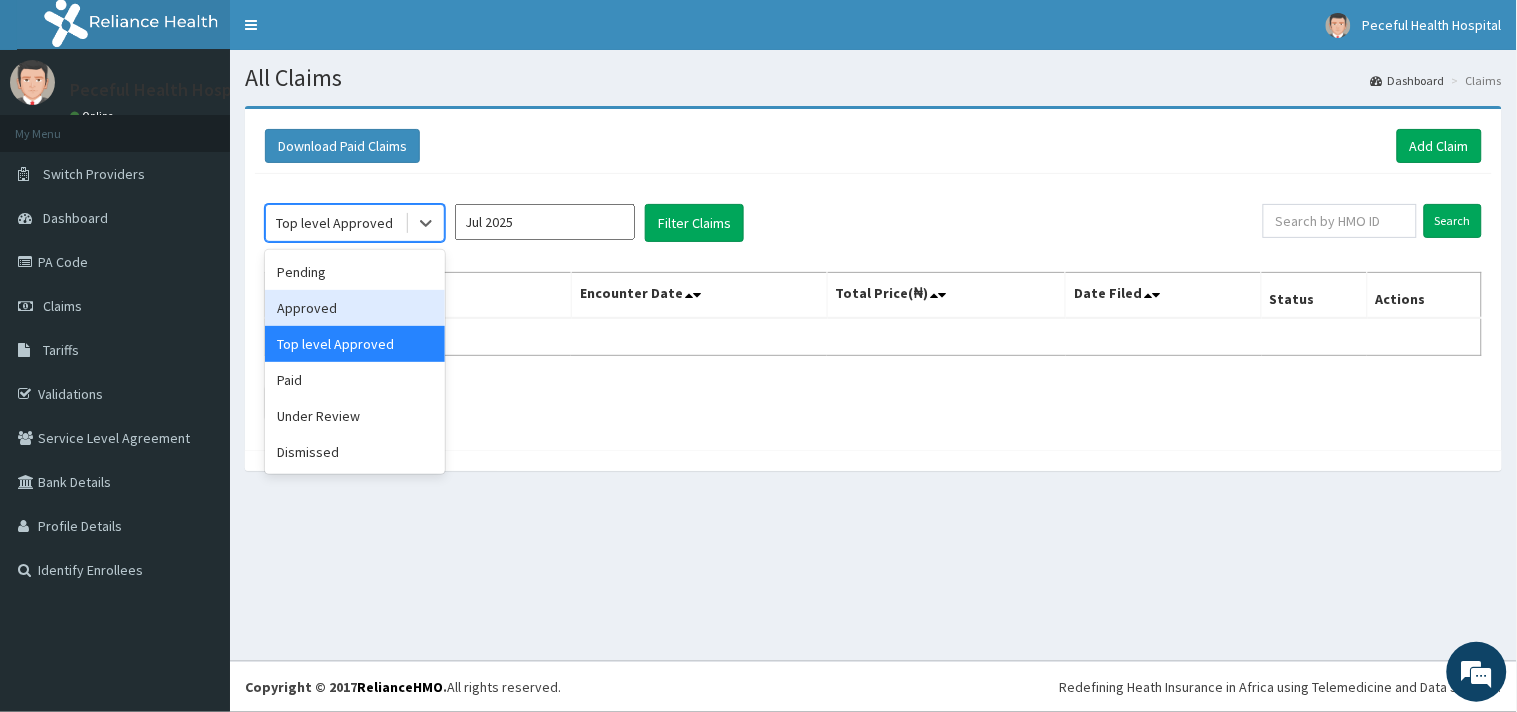 click on "Approved" at bounding box center [355, 308] 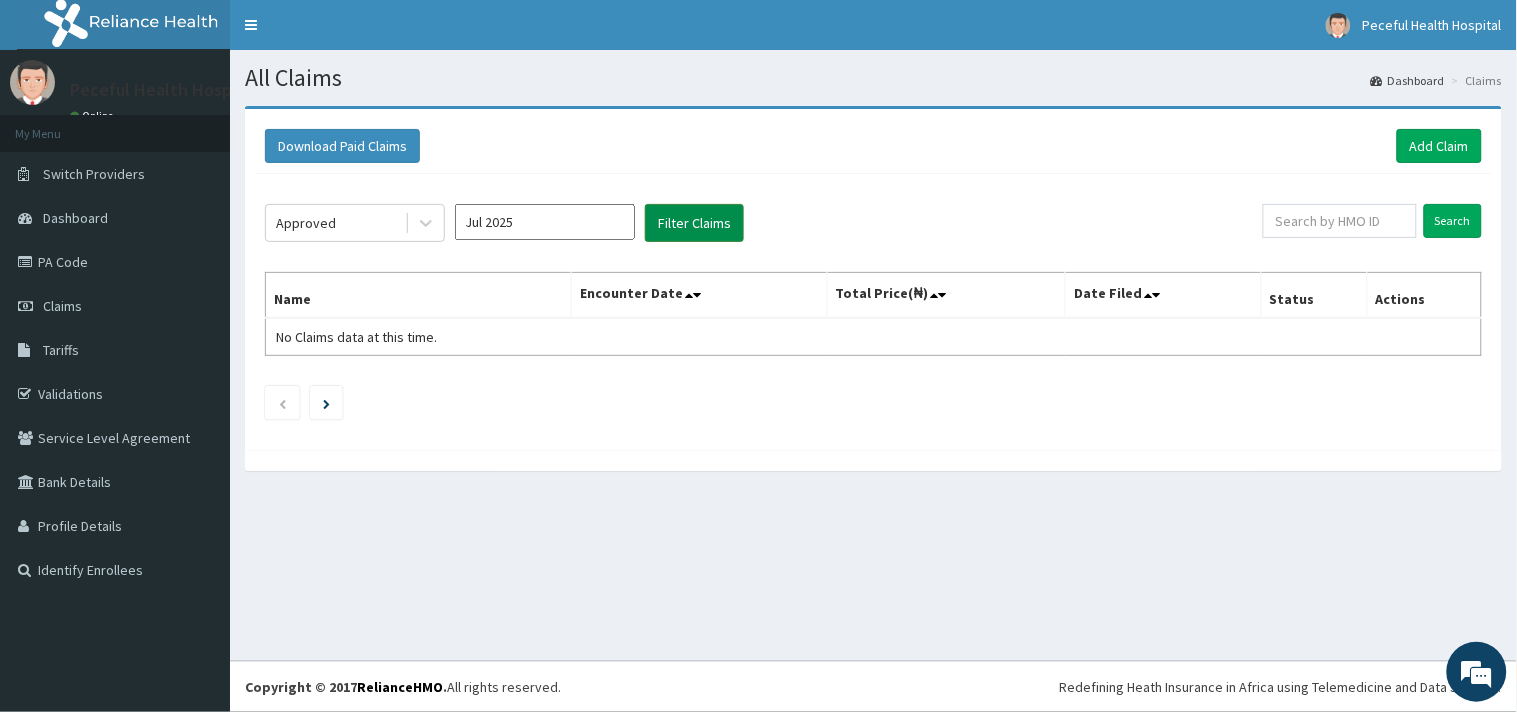 click on "Filter Claims" at bounding box center [694, 223] 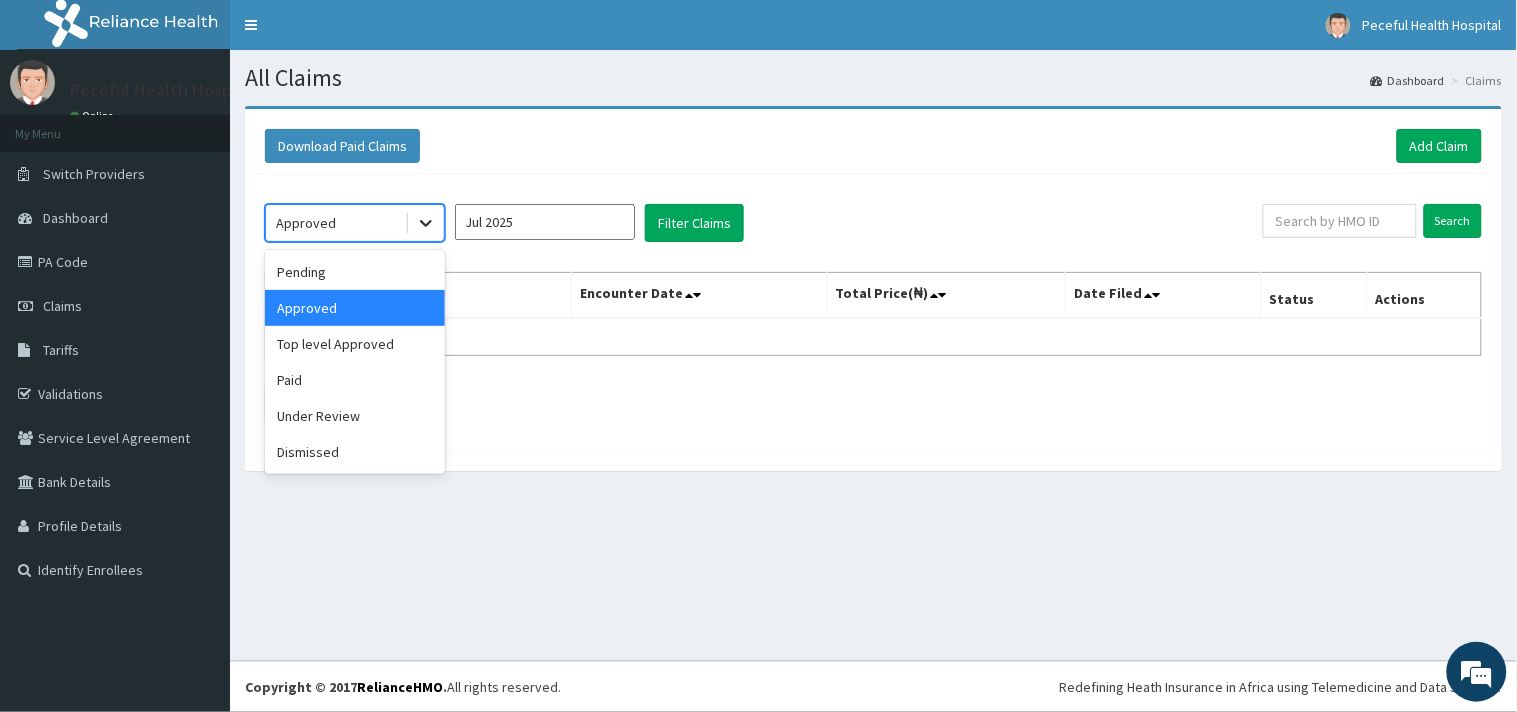 click 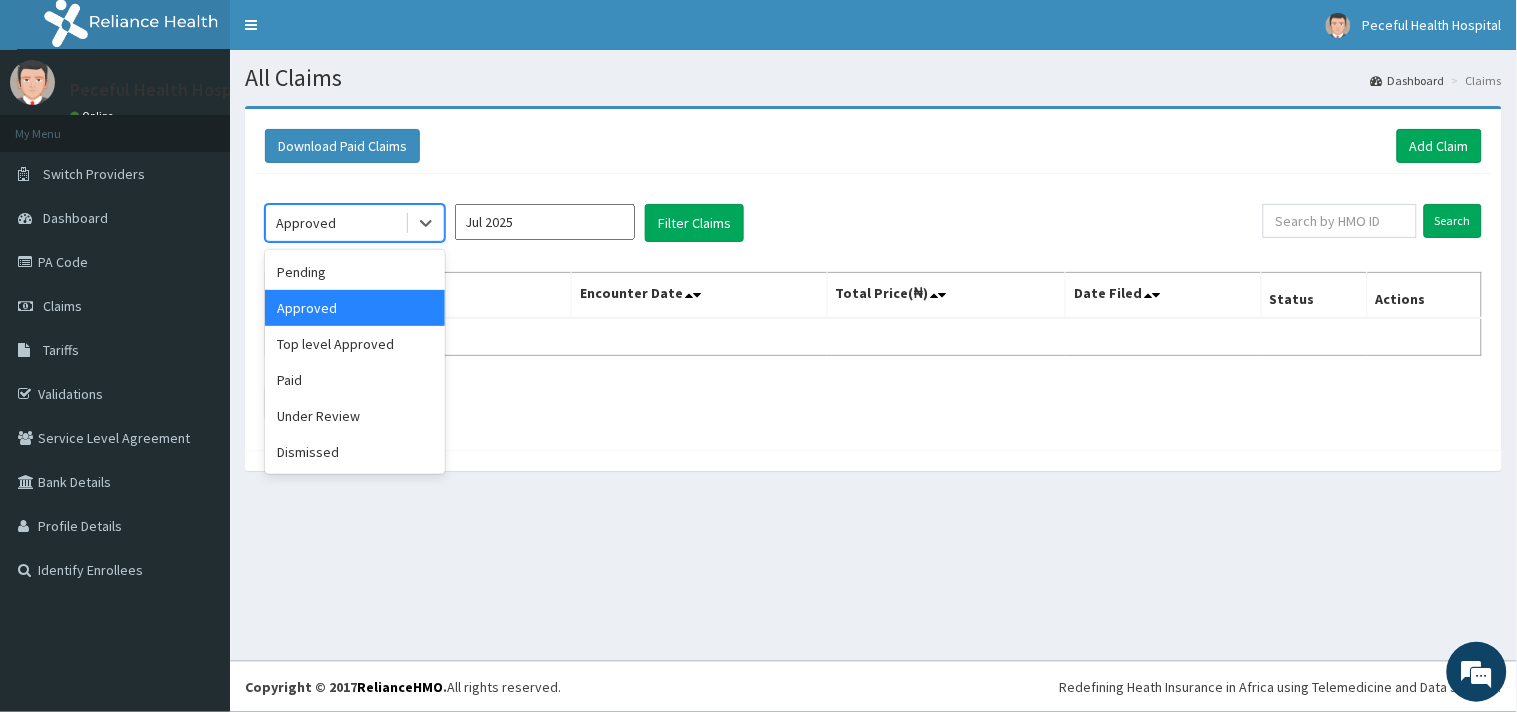 click on "Approved" at bounding box center [355, 308] 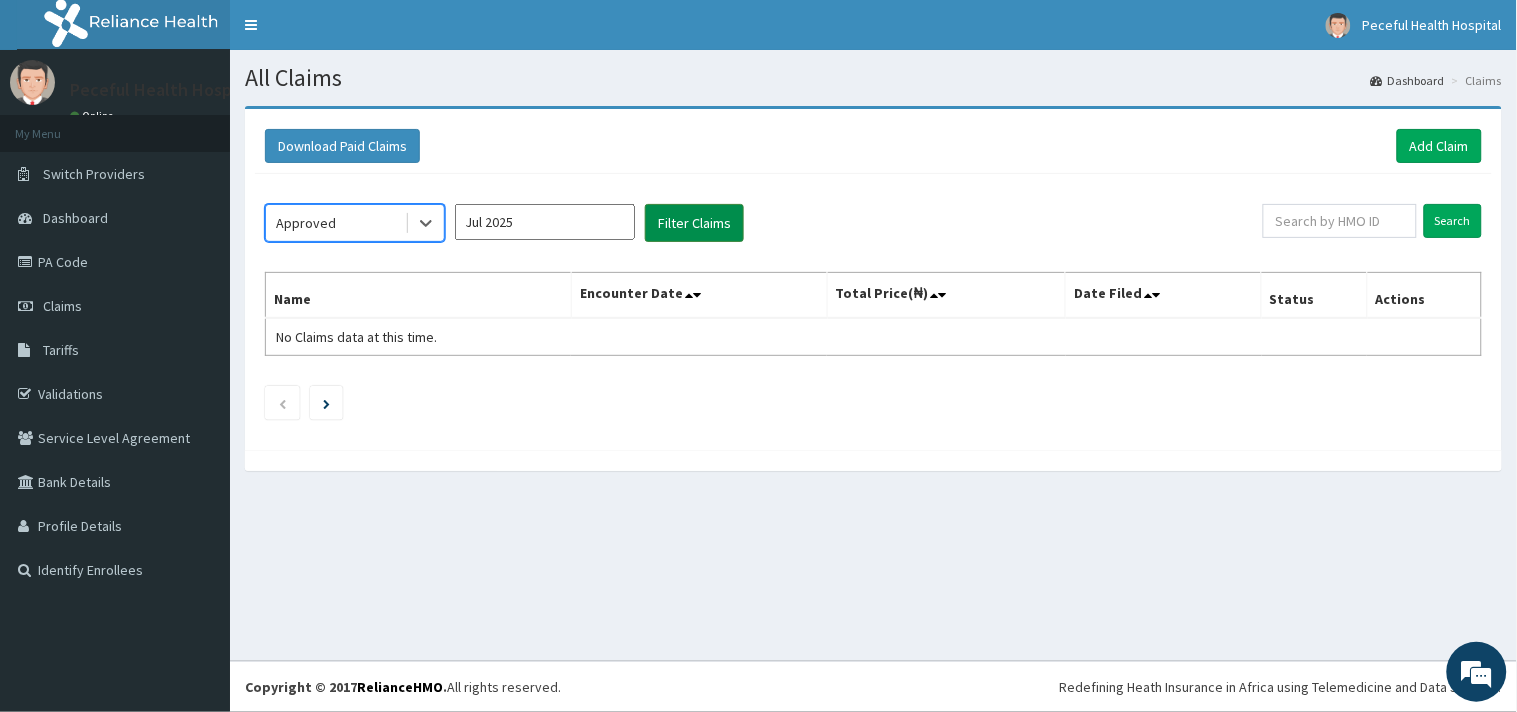 click on "Filter Claims" at bounding box center (694, 223) 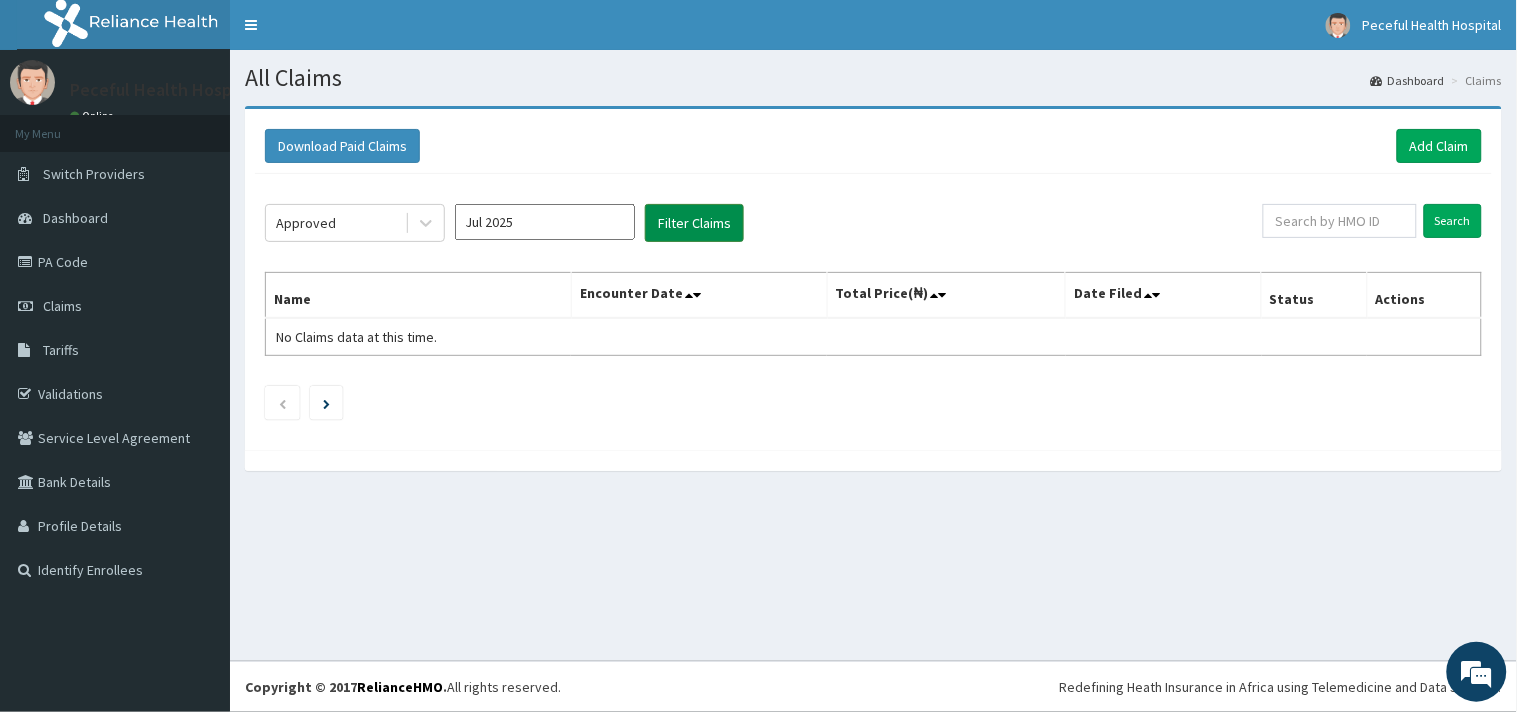 click on "Filter Claims" at bounding box center (694, 223) 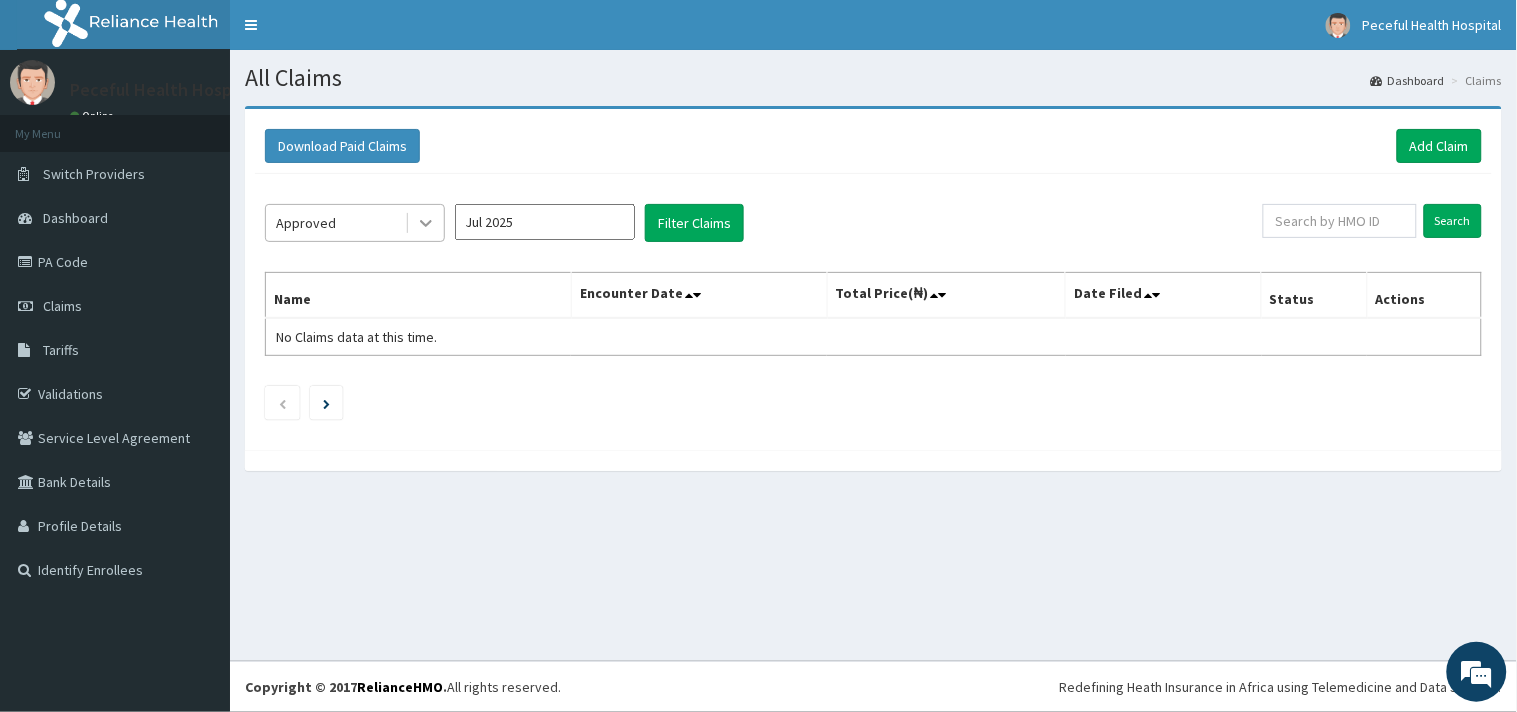 click 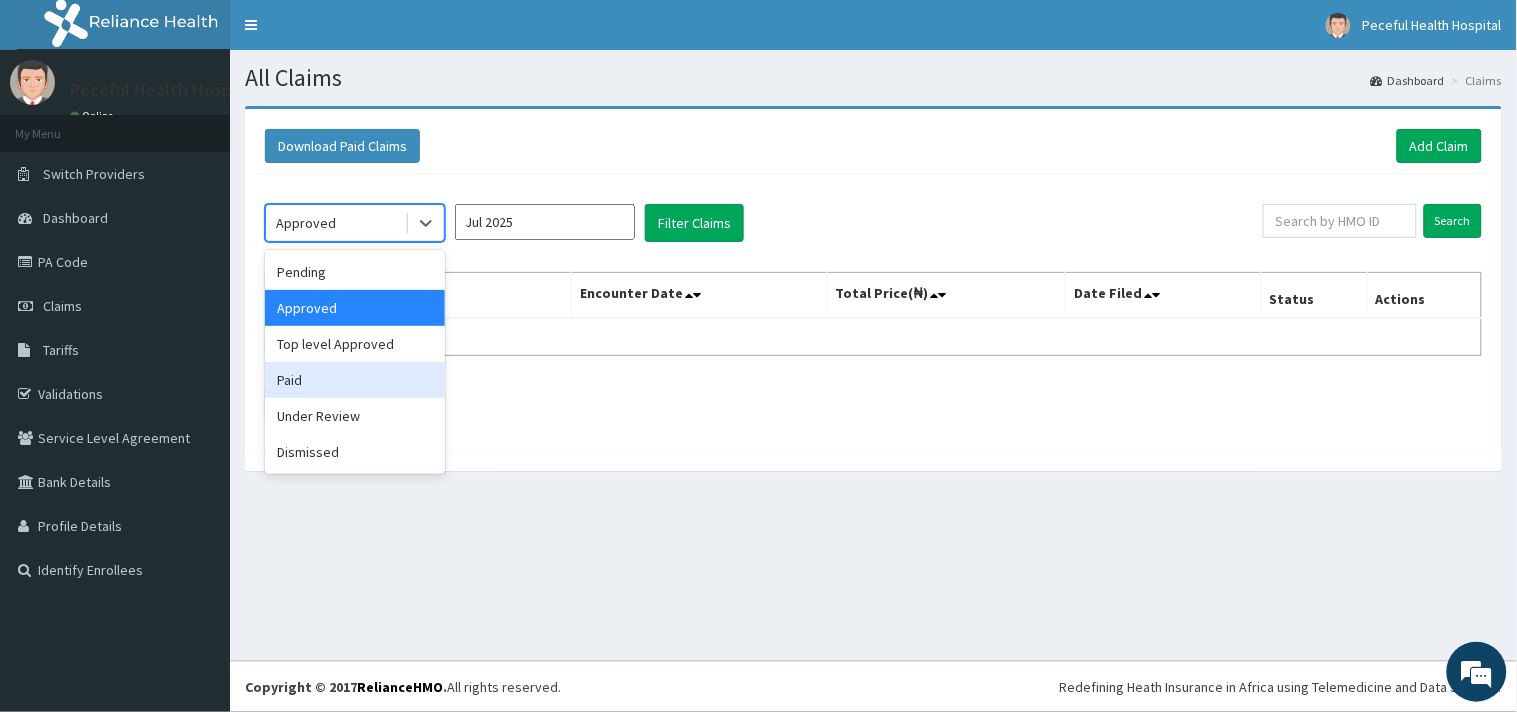 click on "Paid" at bounding box center [355, 380] 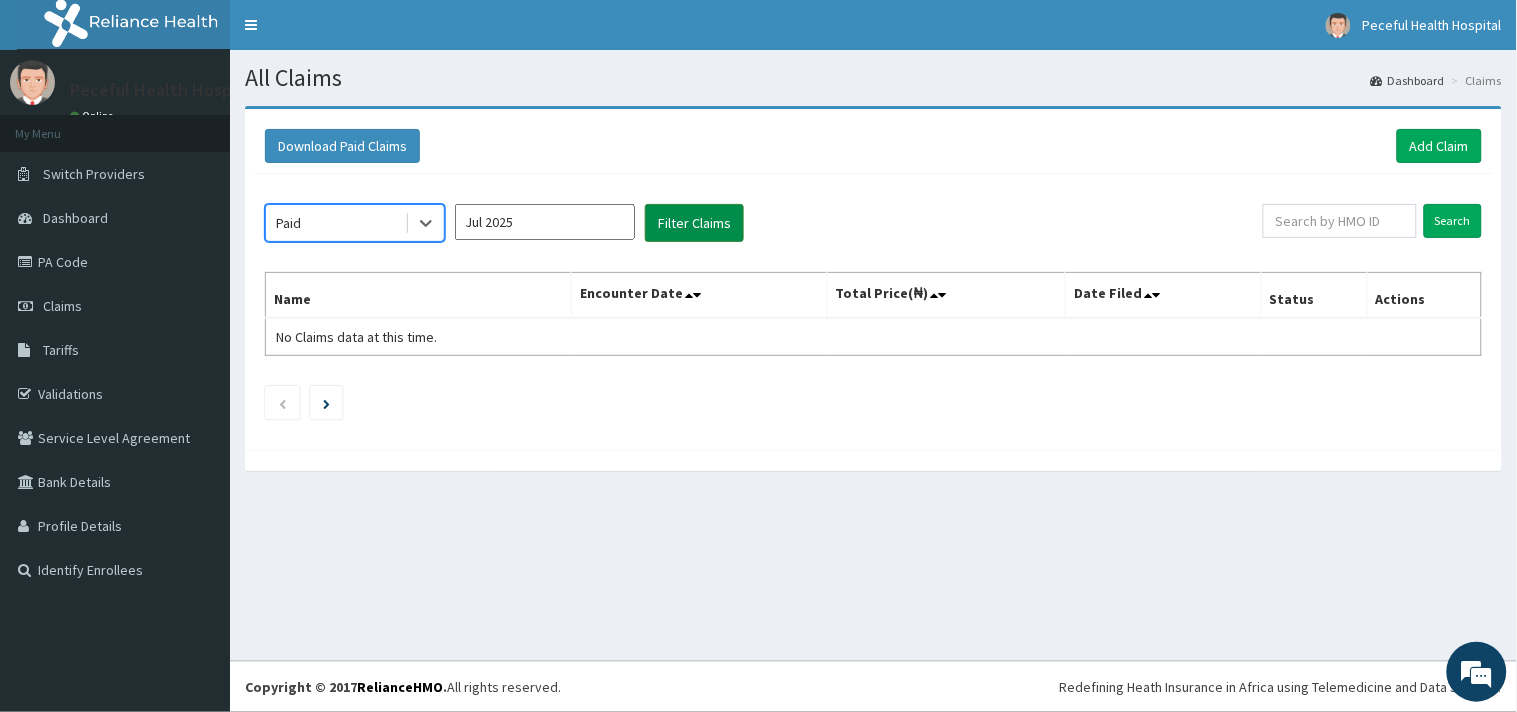 click on "Filter Claims" at bounding box center (694, 223) 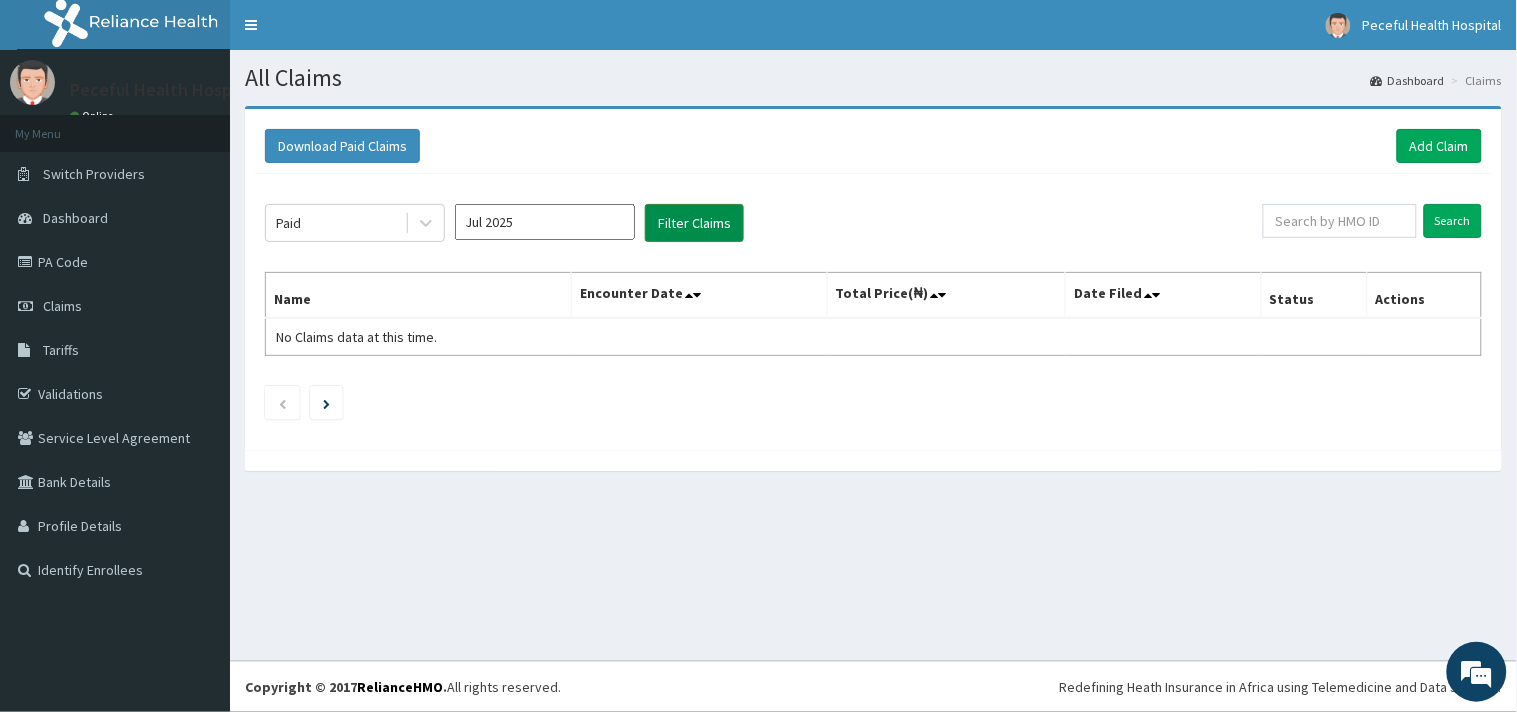 click on "Filter Claims" at bounding box center [694, 223] 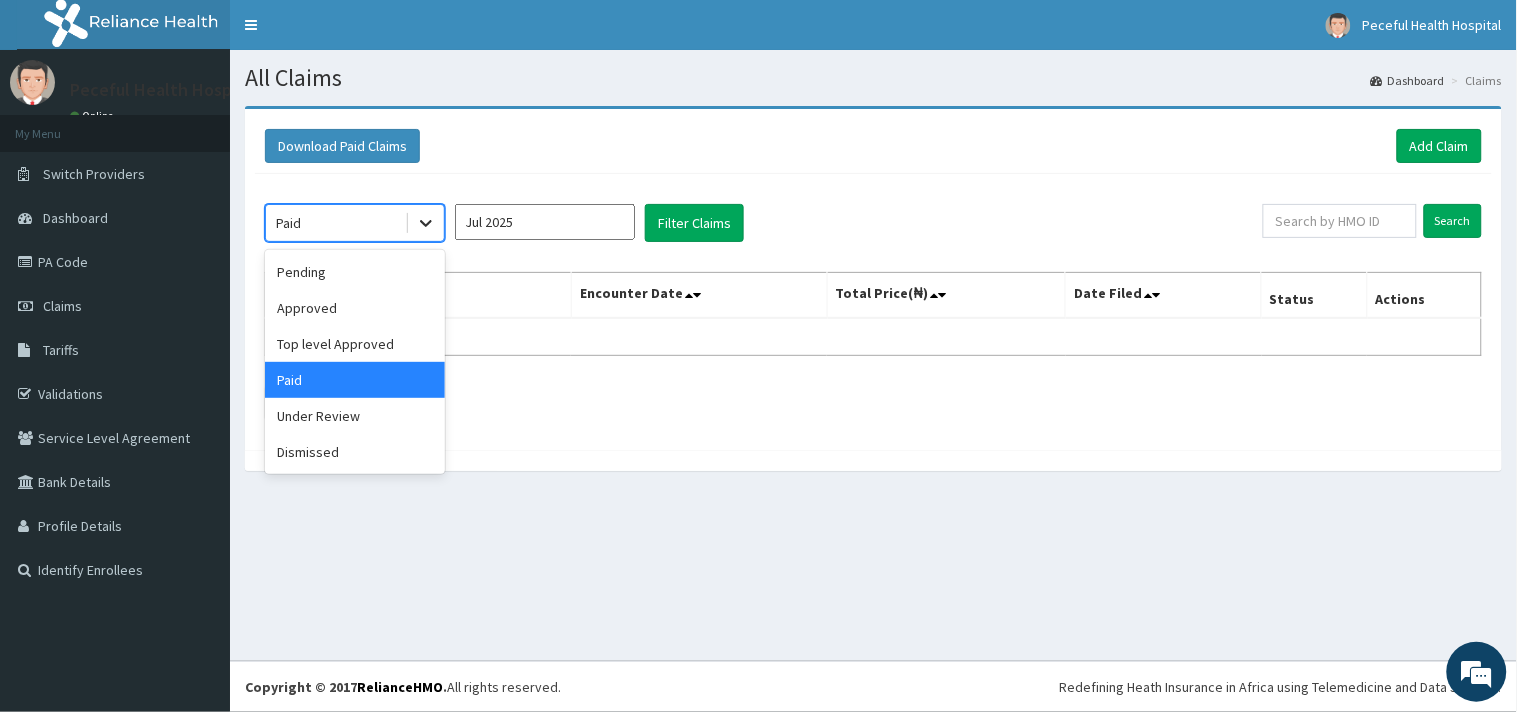 click at bounding box center [426, 223] 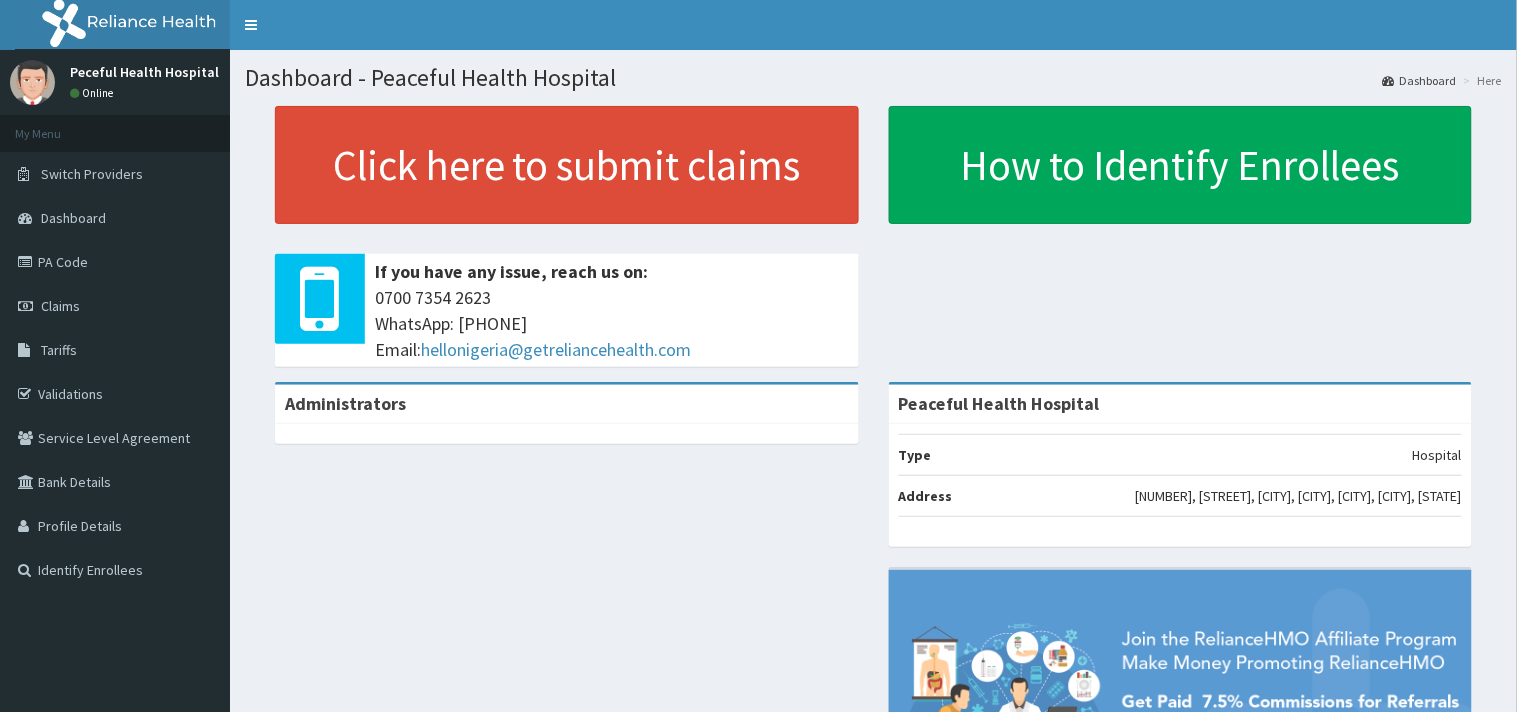 scroll, scrollTop: 0, scrollLeft: 0, axis: both 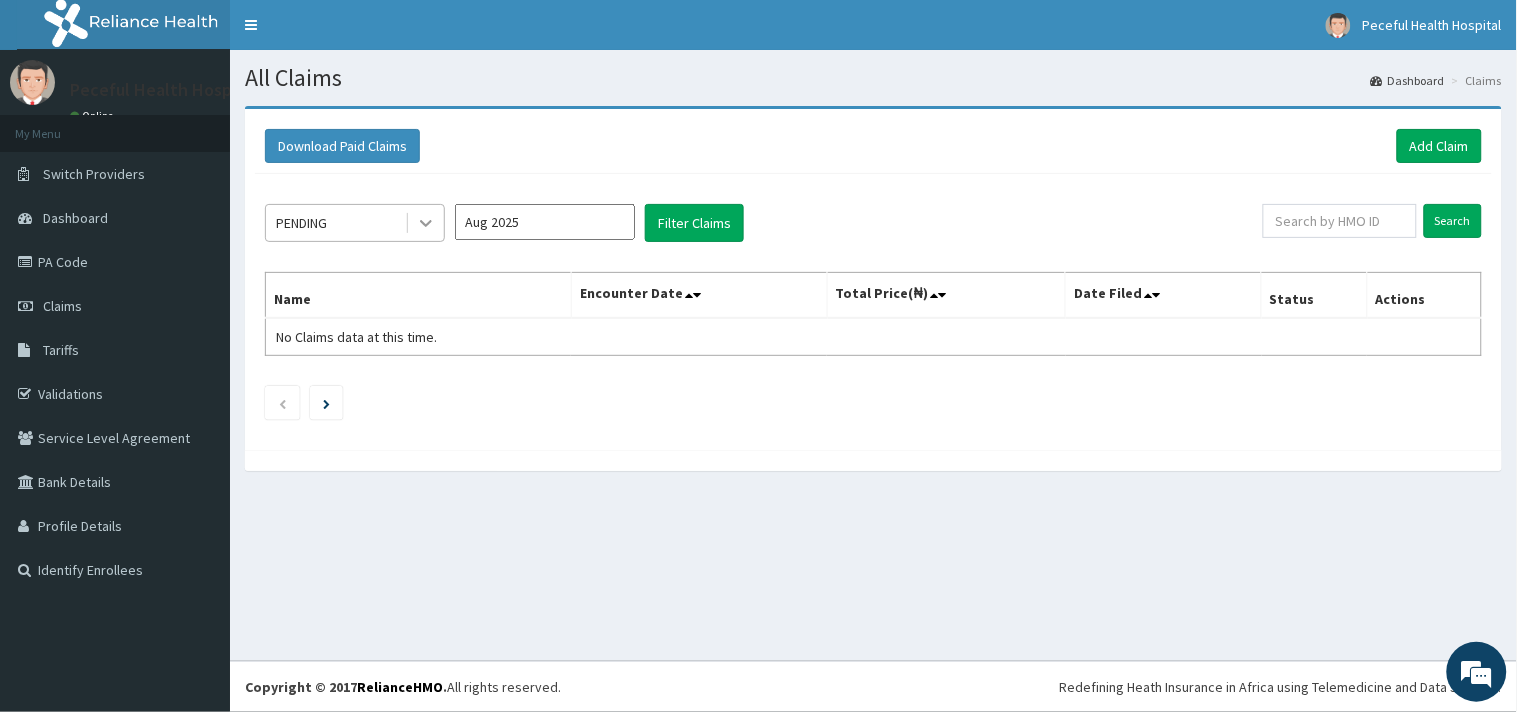 click 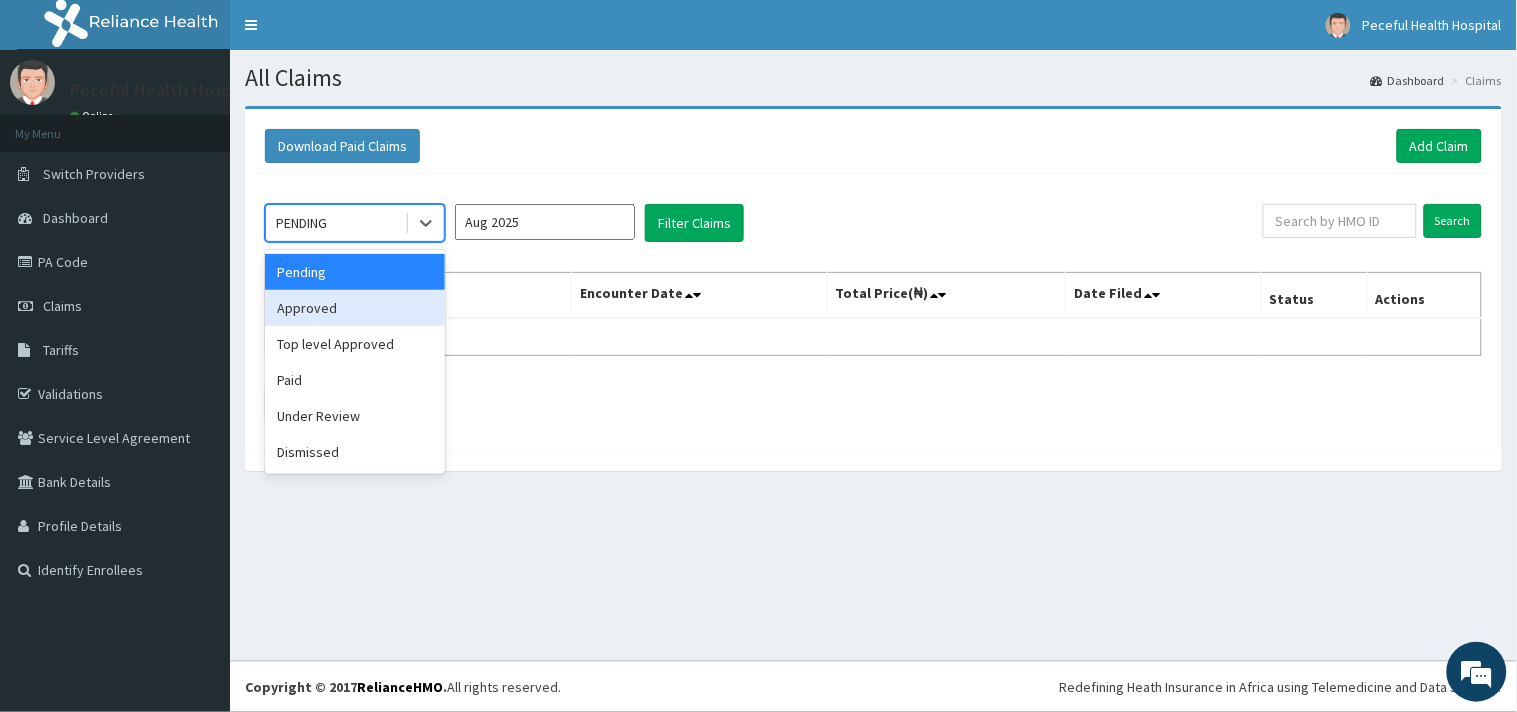 click on "Approved" at bounding box center (355, 308) 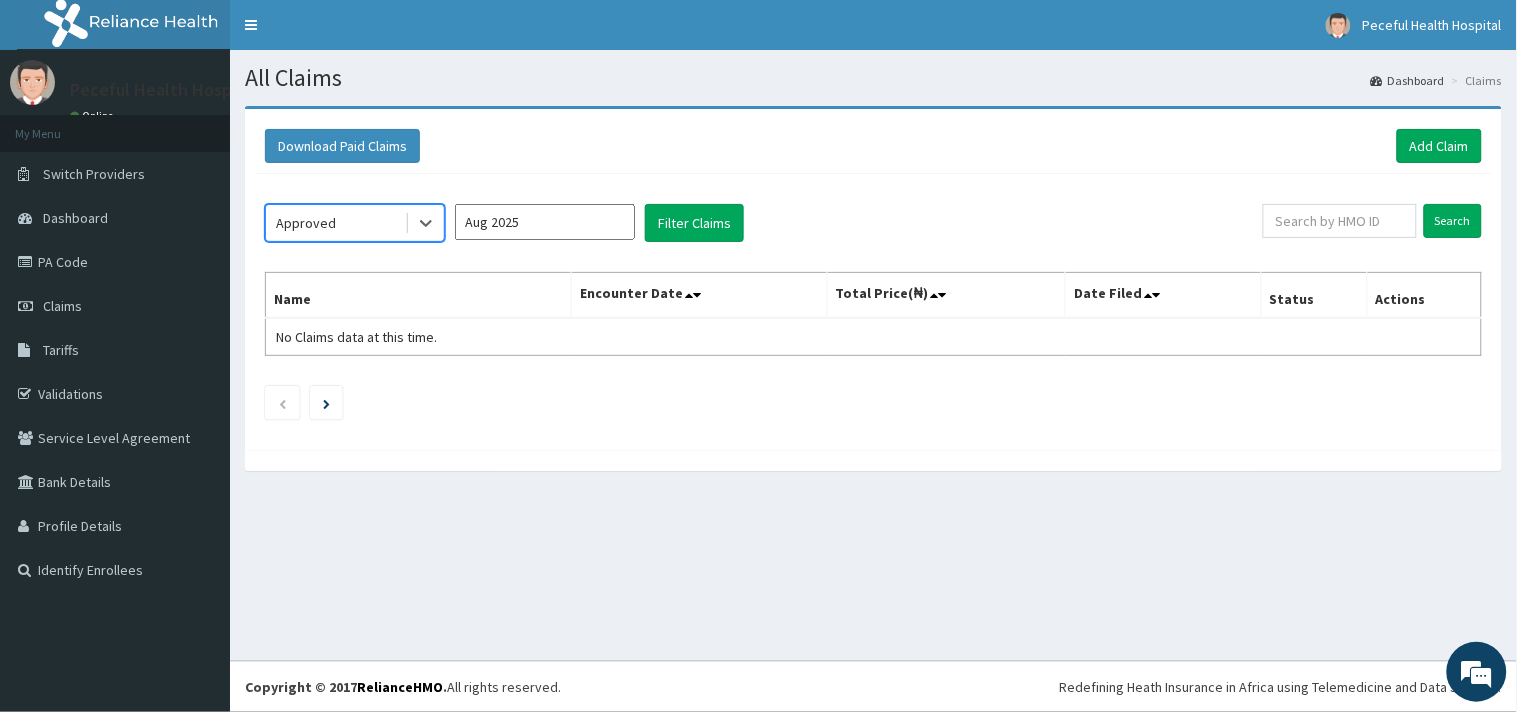 click on "Aug 2025" at bounding box center (545, 222) 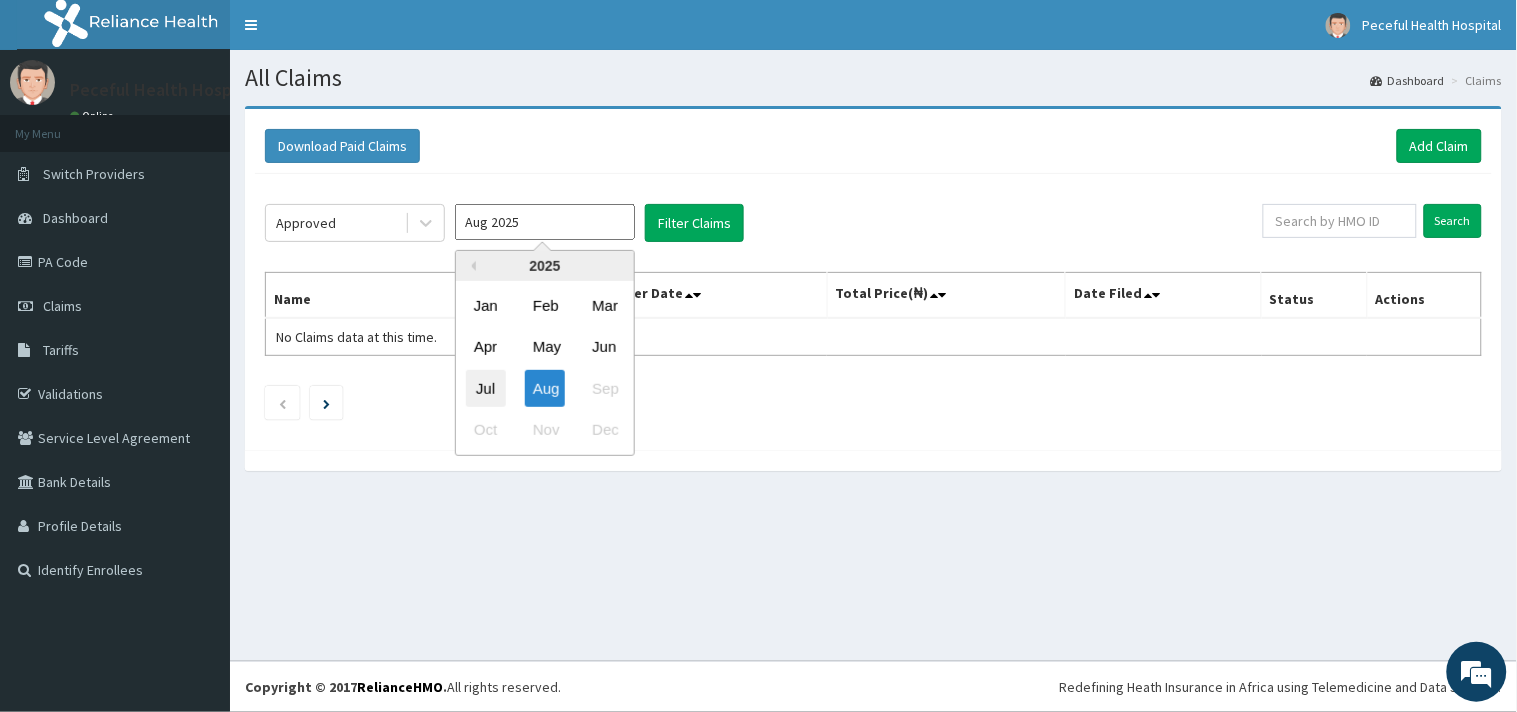 click on "Jul" at bounding box center (486, 388) 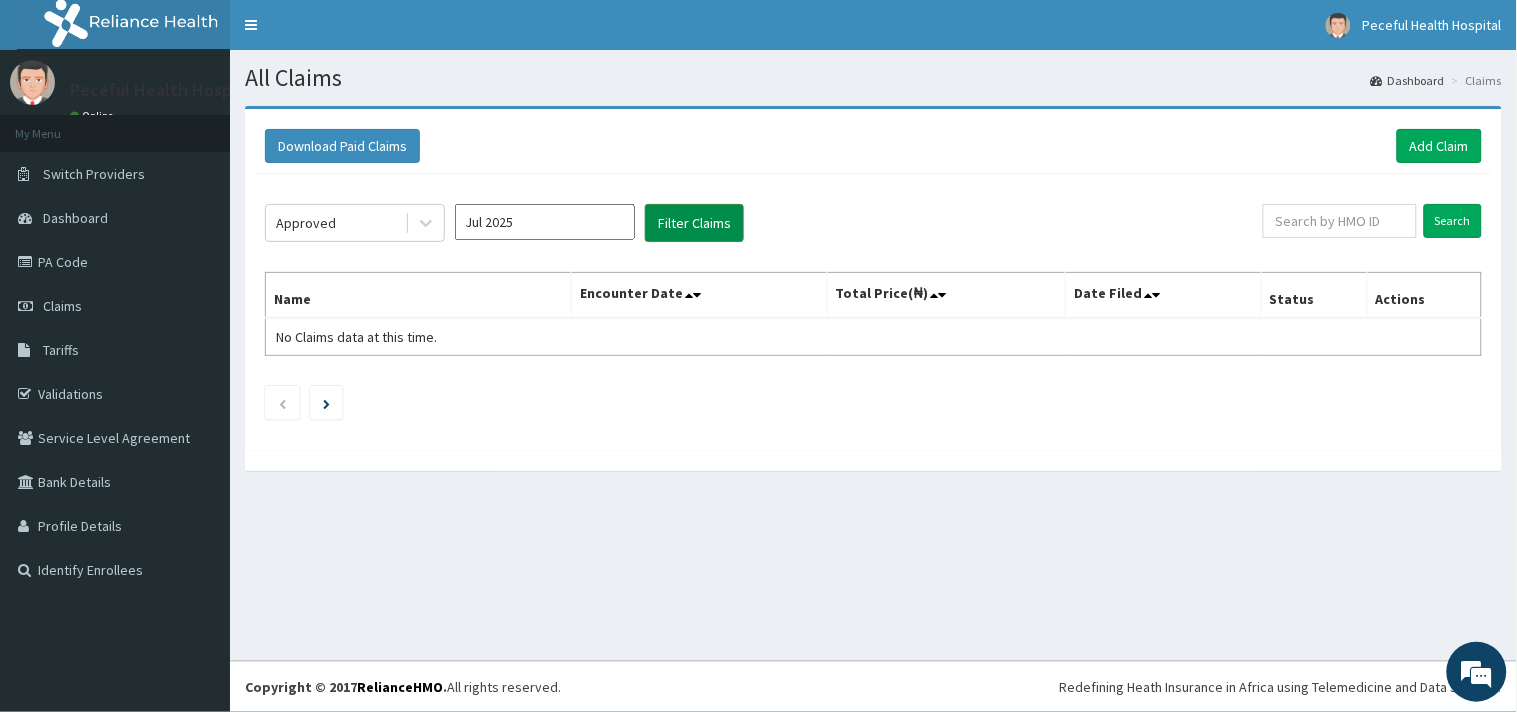 click on "Filter Claims" at bounding box center (694, 223) 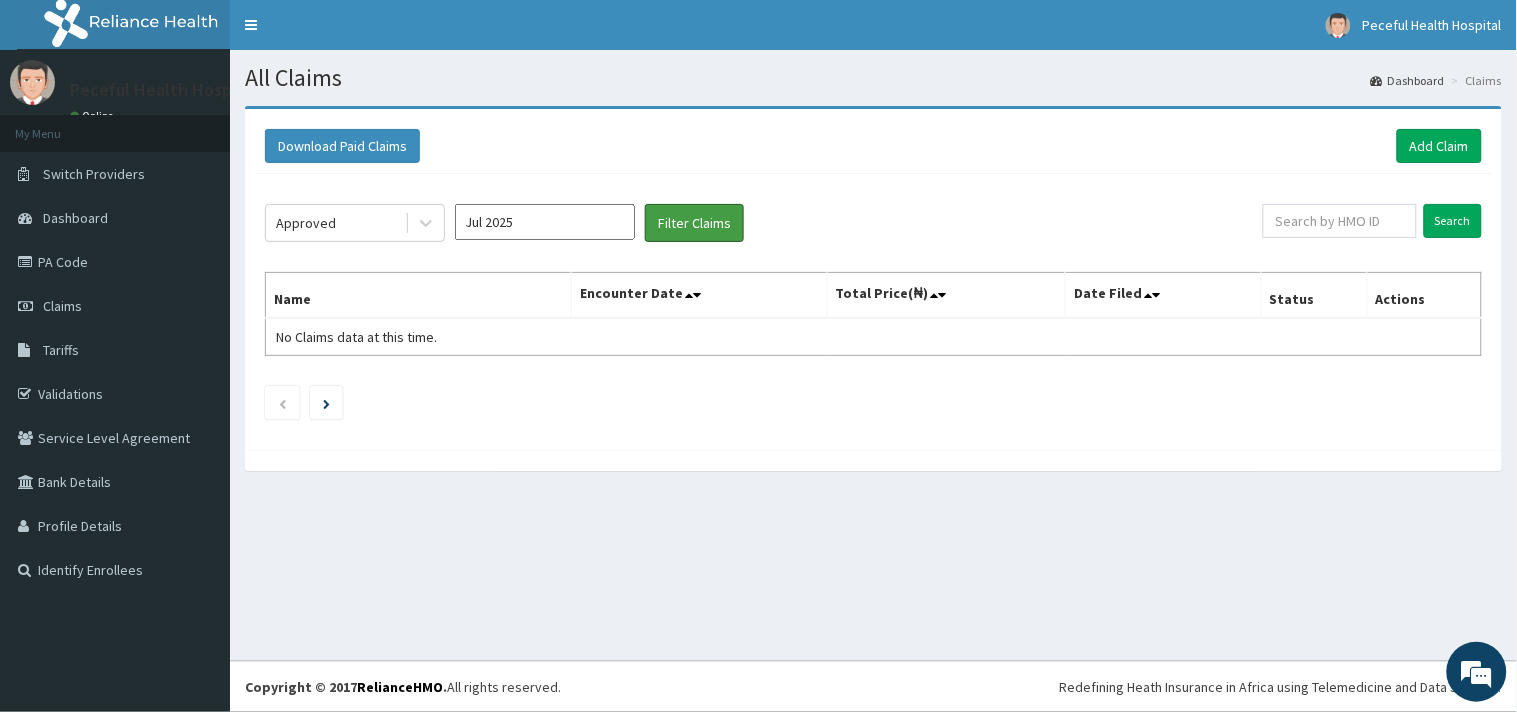 scroll, scrollTop: 0, scrollLeft: 0, axis: both 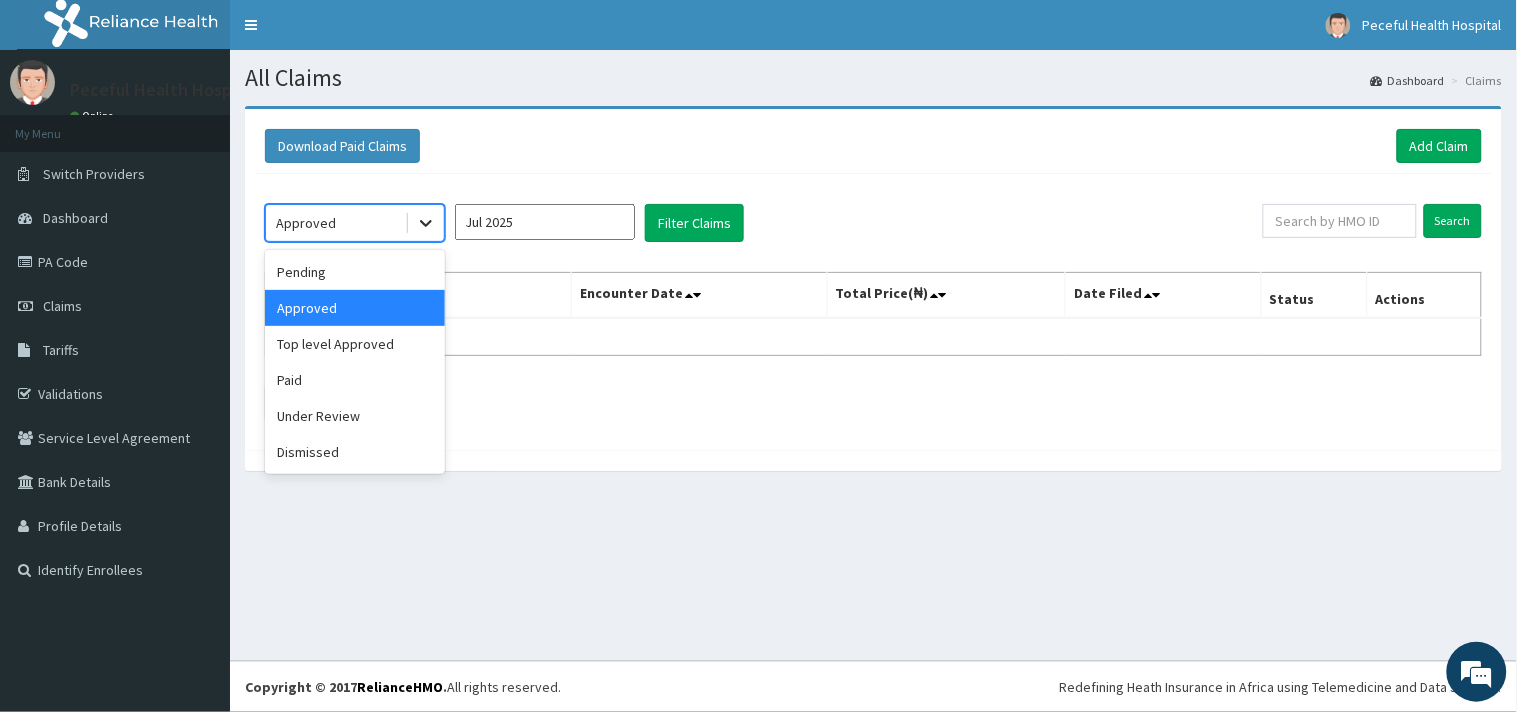click at bounding box center (426, 223) 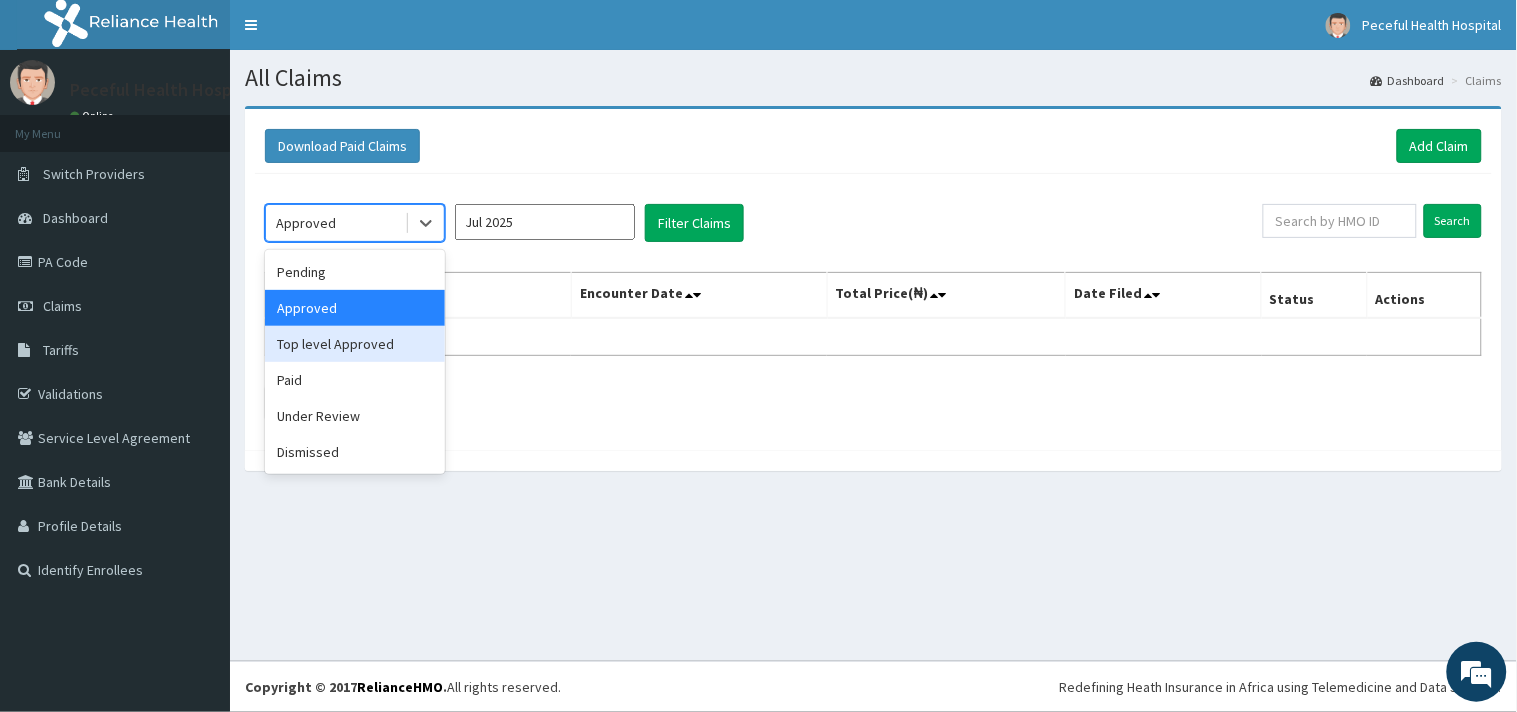 click on "Top level Approved" at bounding box center (355, 344) 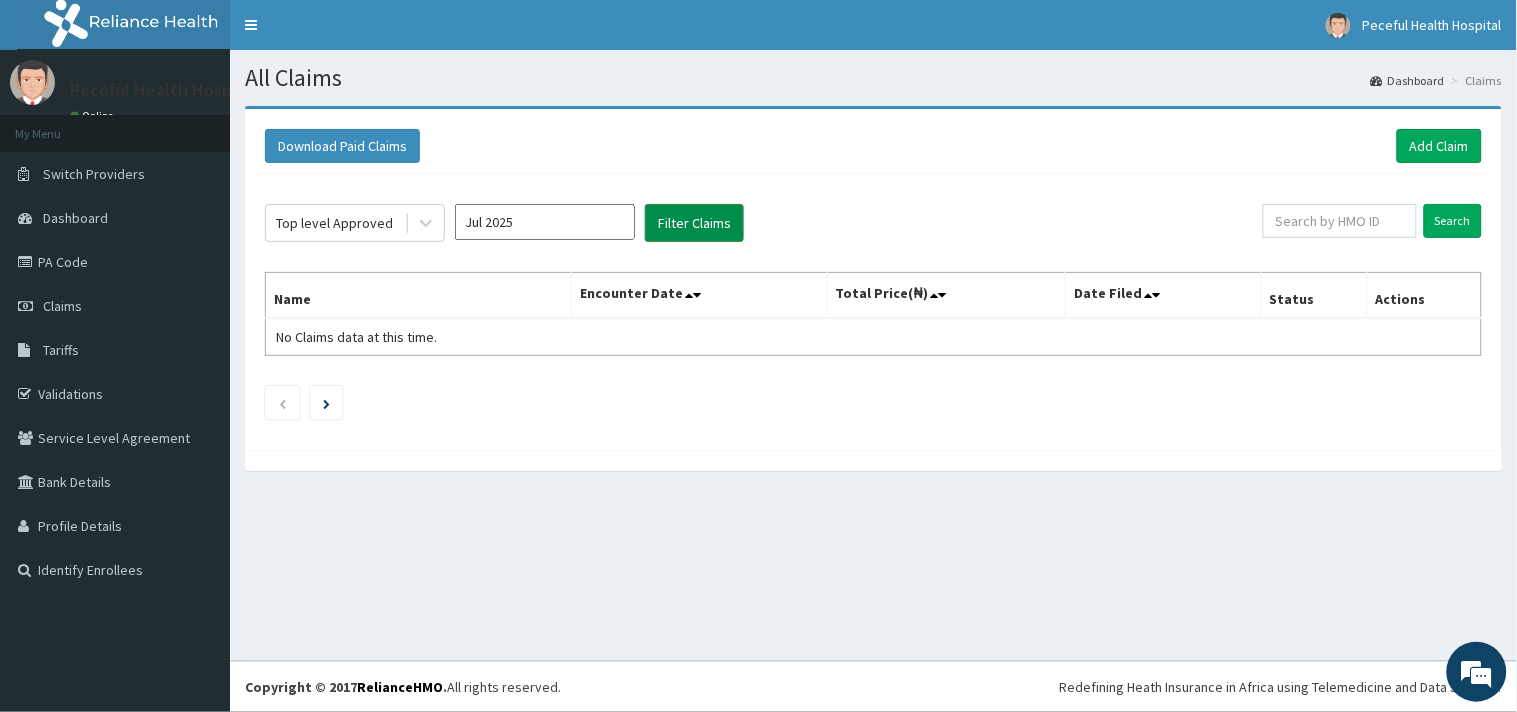 click on "Filter Claims" at bounding box center [694, 223] 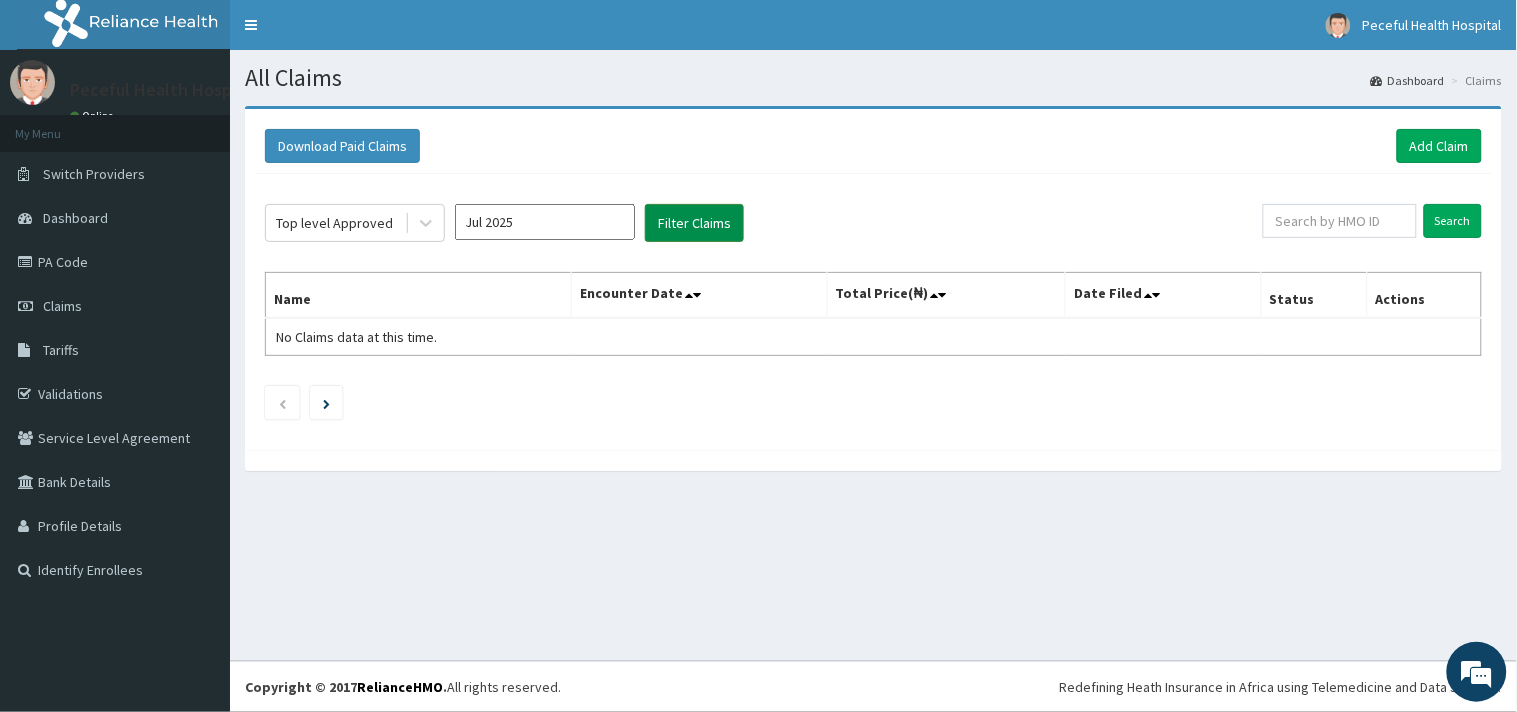 click on "Filter Claims" at bounding box center (694, 223) 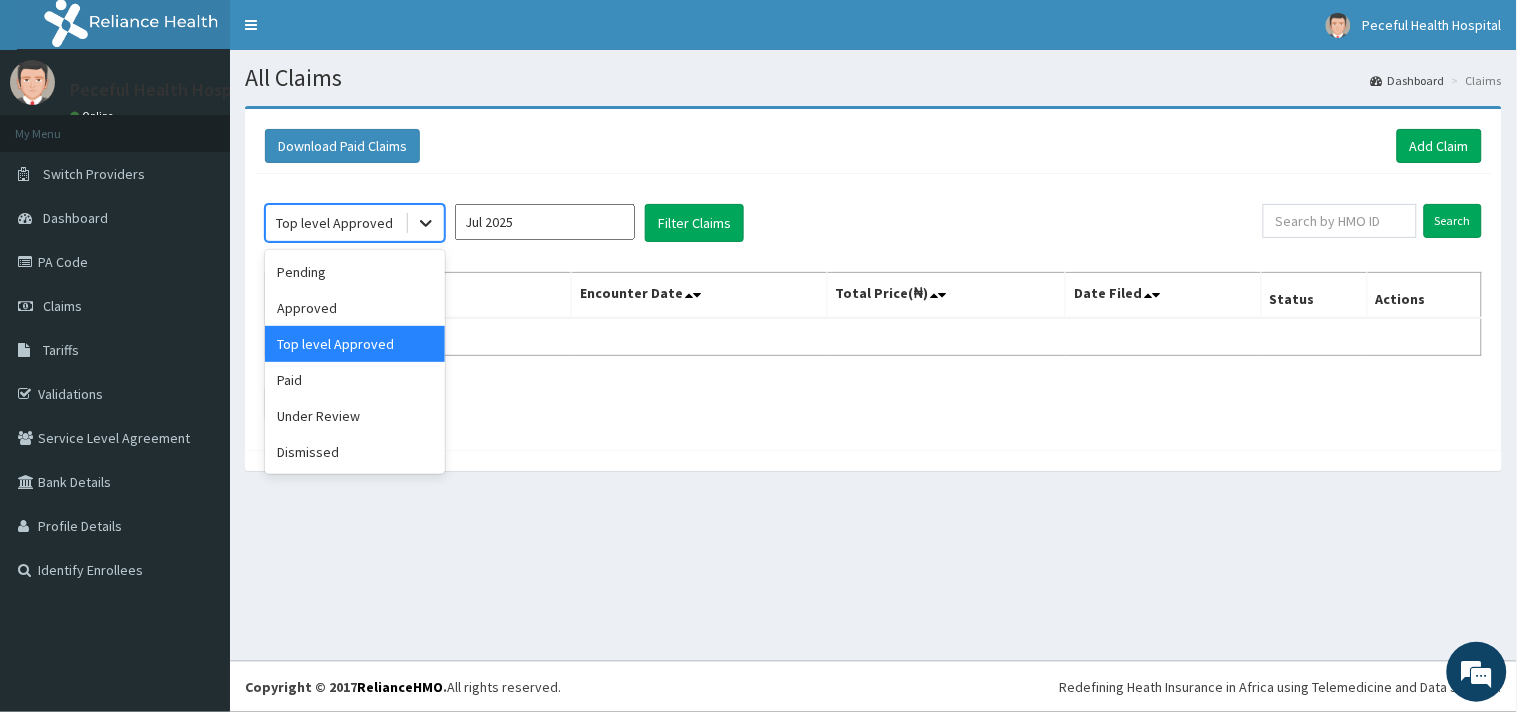 click 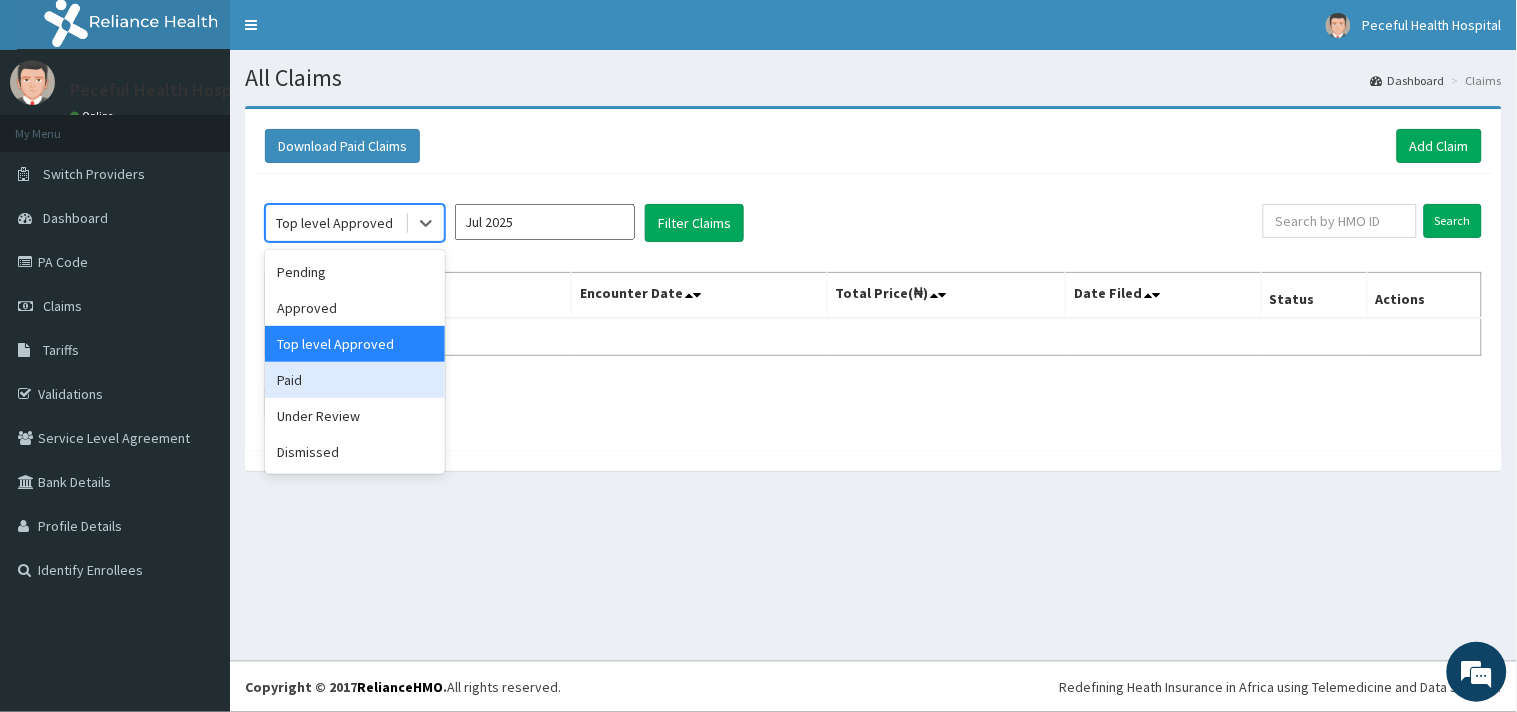 click on "Paid" at bounding box center [355, 380] 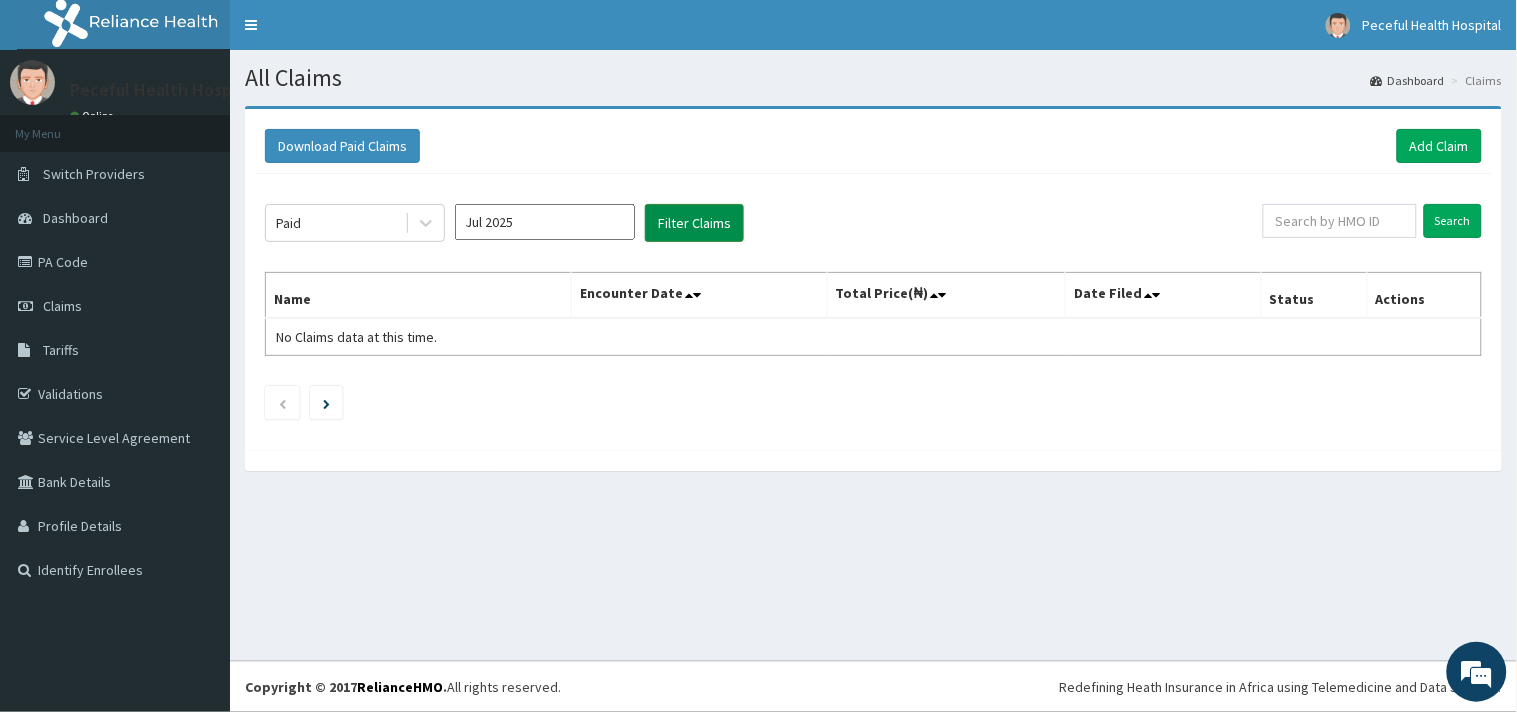click on "Filter Claims" at bounding box center (694, 223) 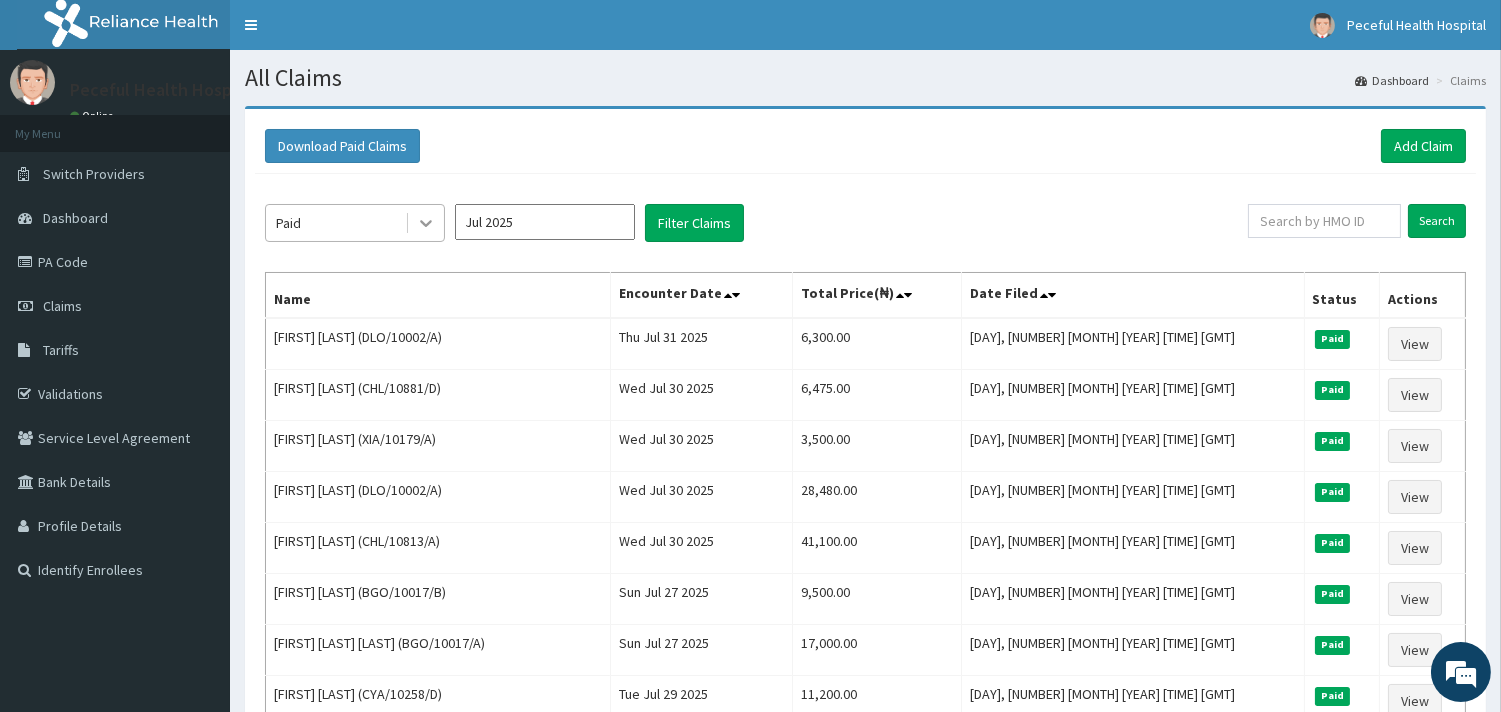 click 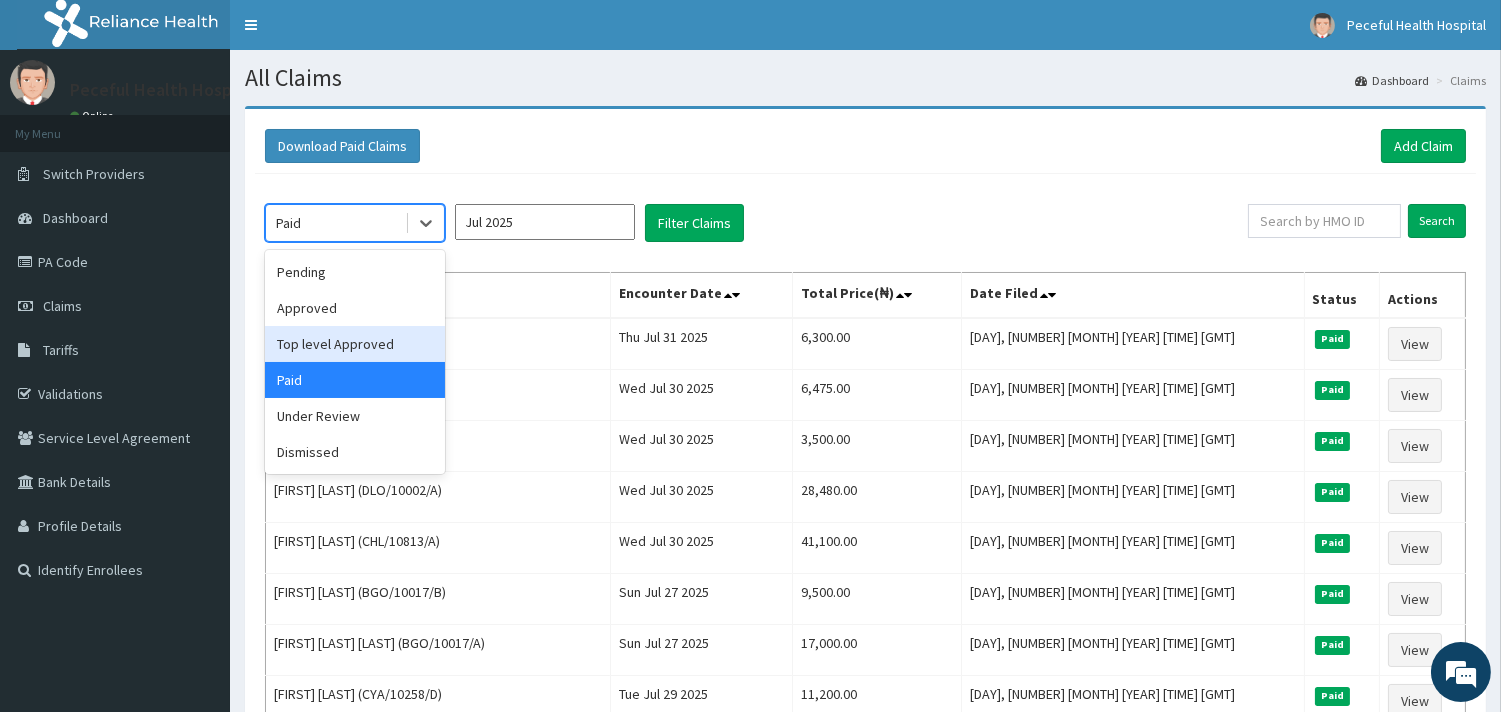 click on "Top level Approved" at bounding box center [355, 344] 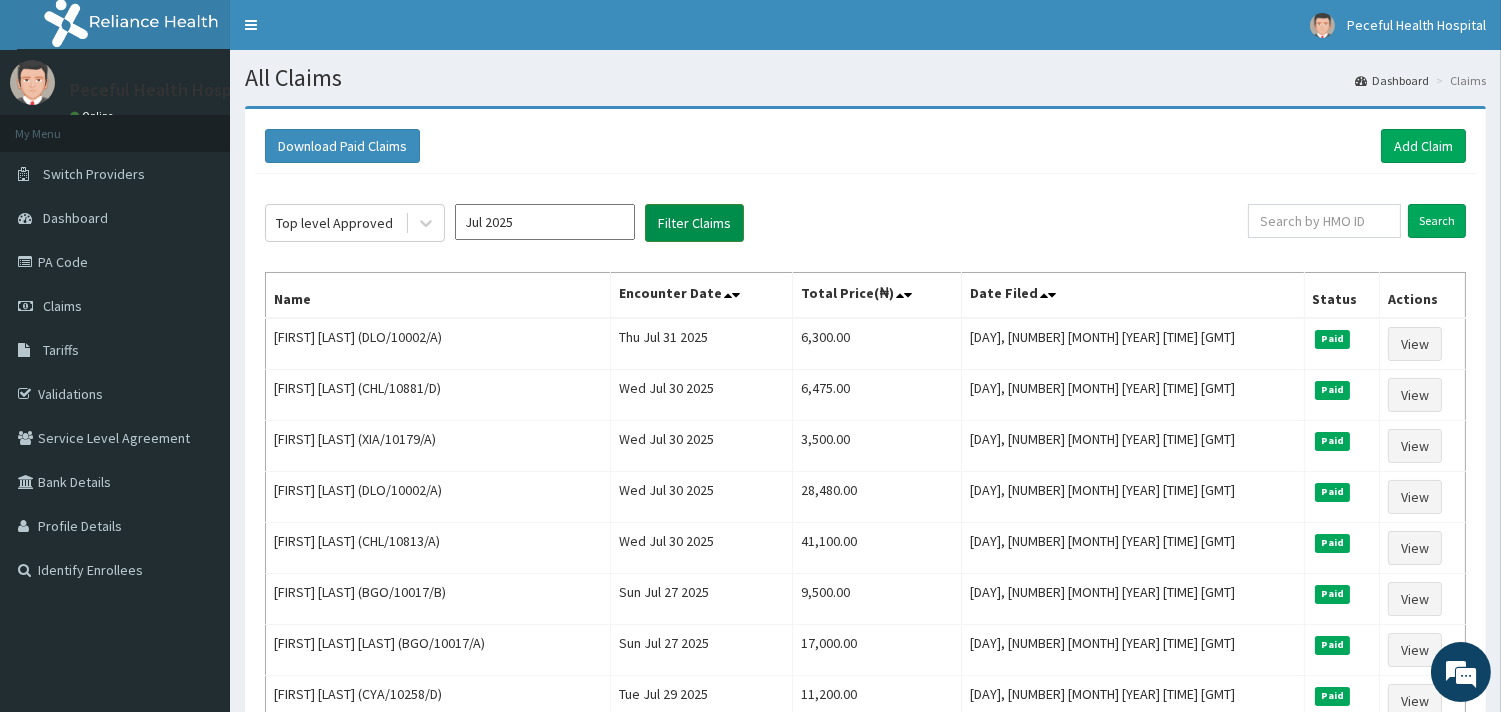 click on "Filter Claims" at bounding box center (694, 223) 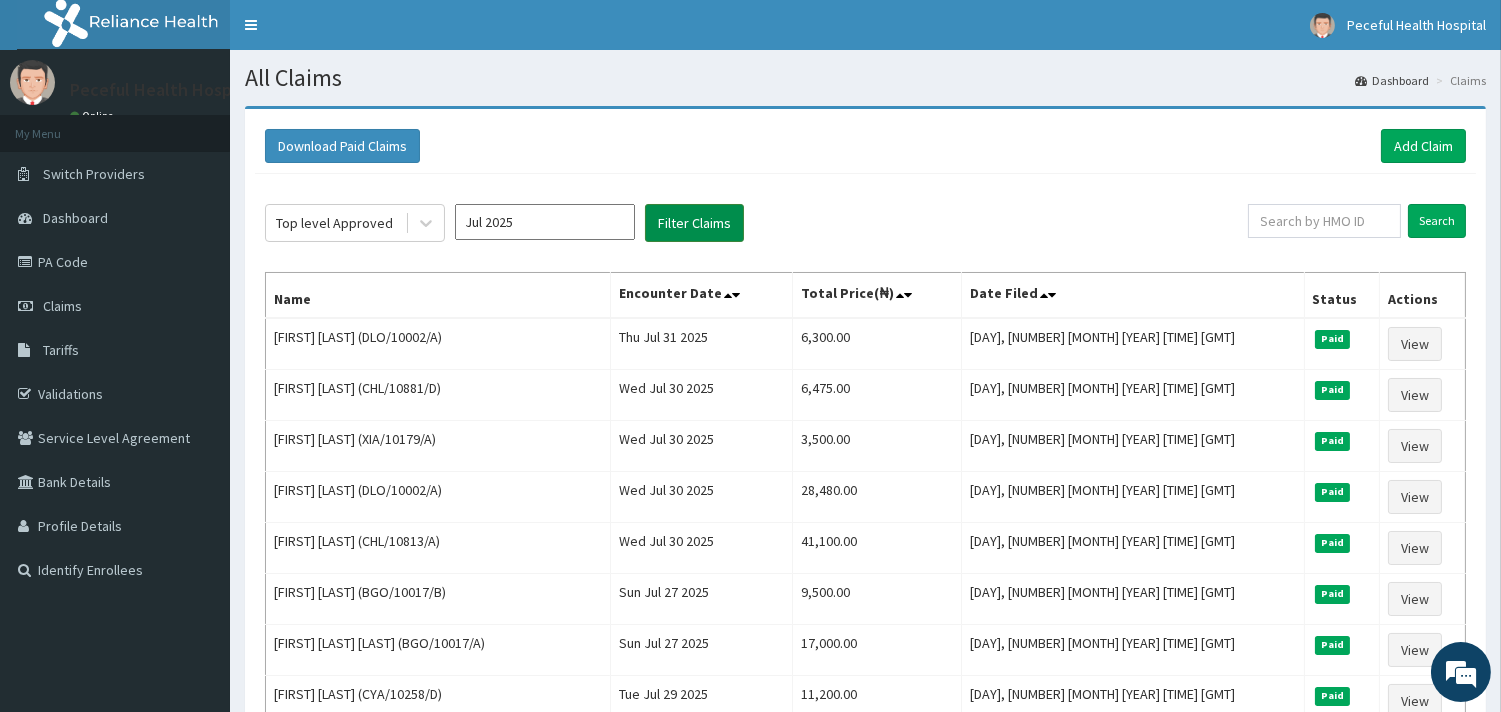 click on "Filter Claims" at bounding box center [694, 223] 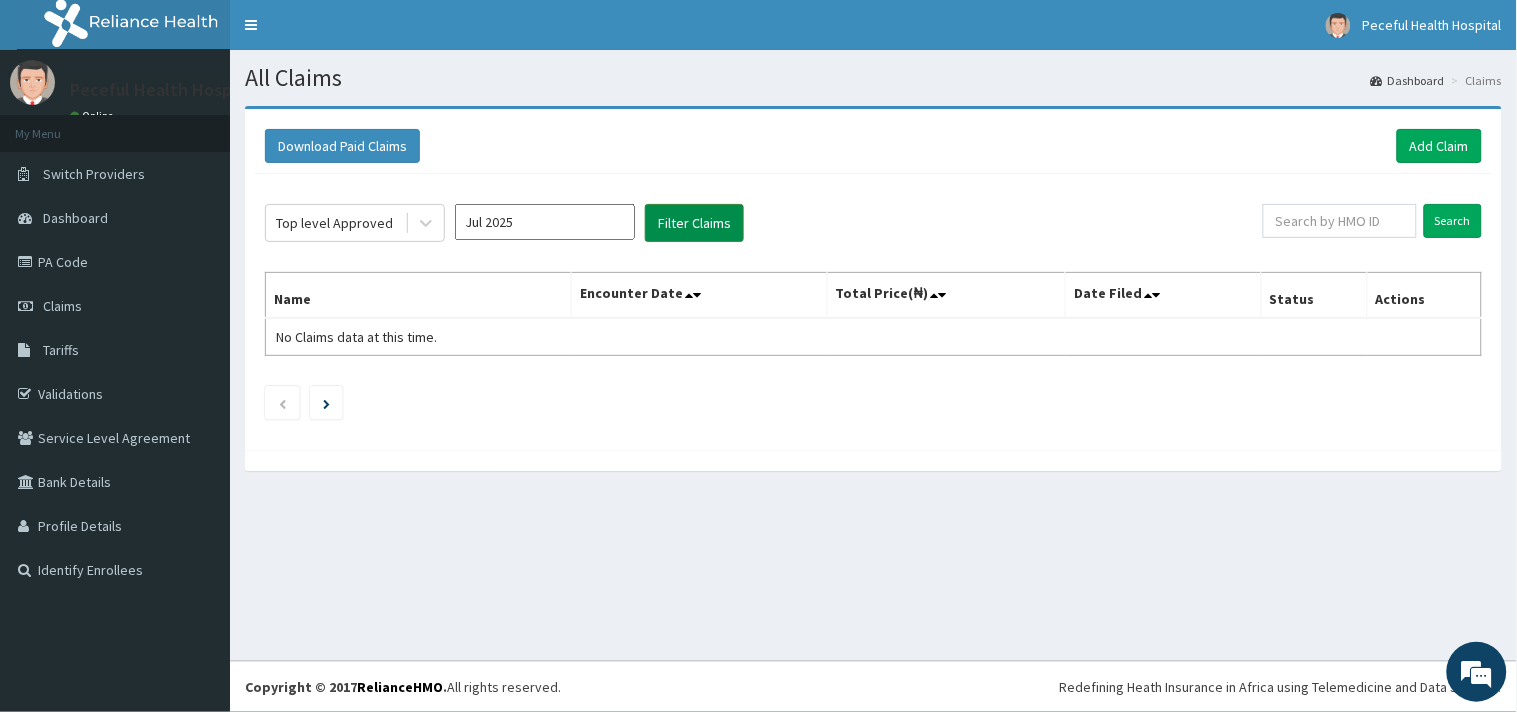 click on "Filter Claims" at bounding box center (694, 223) 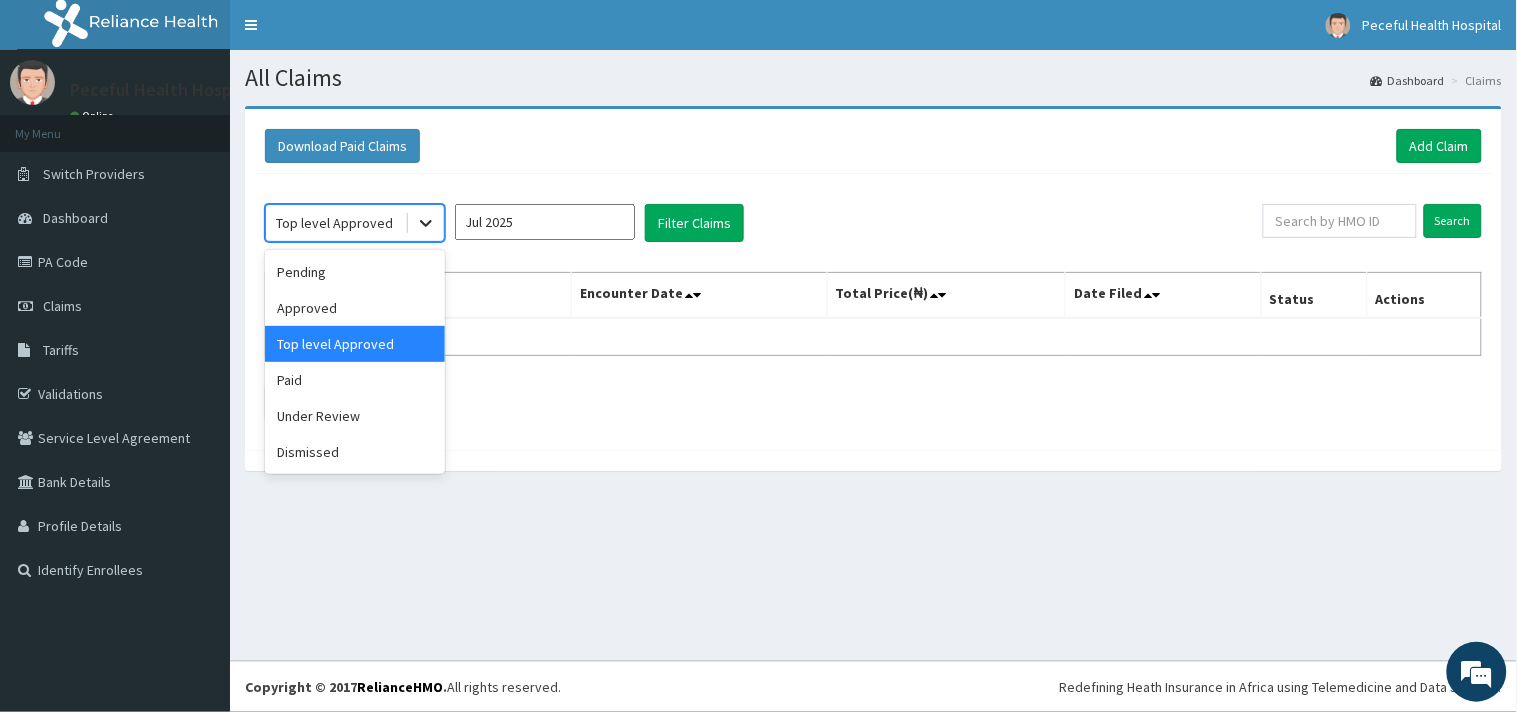 click 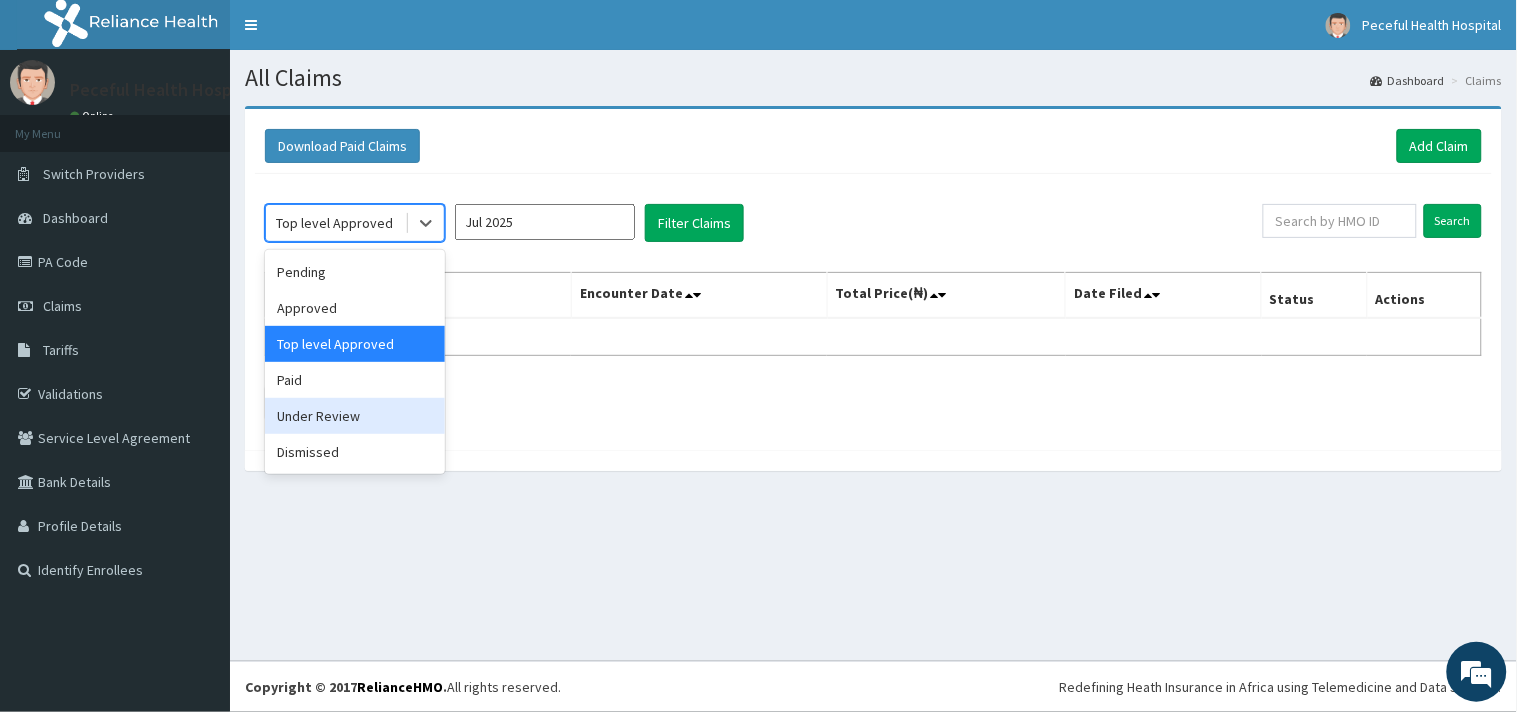 click on "Under Review" at bounding box center (355, 416) 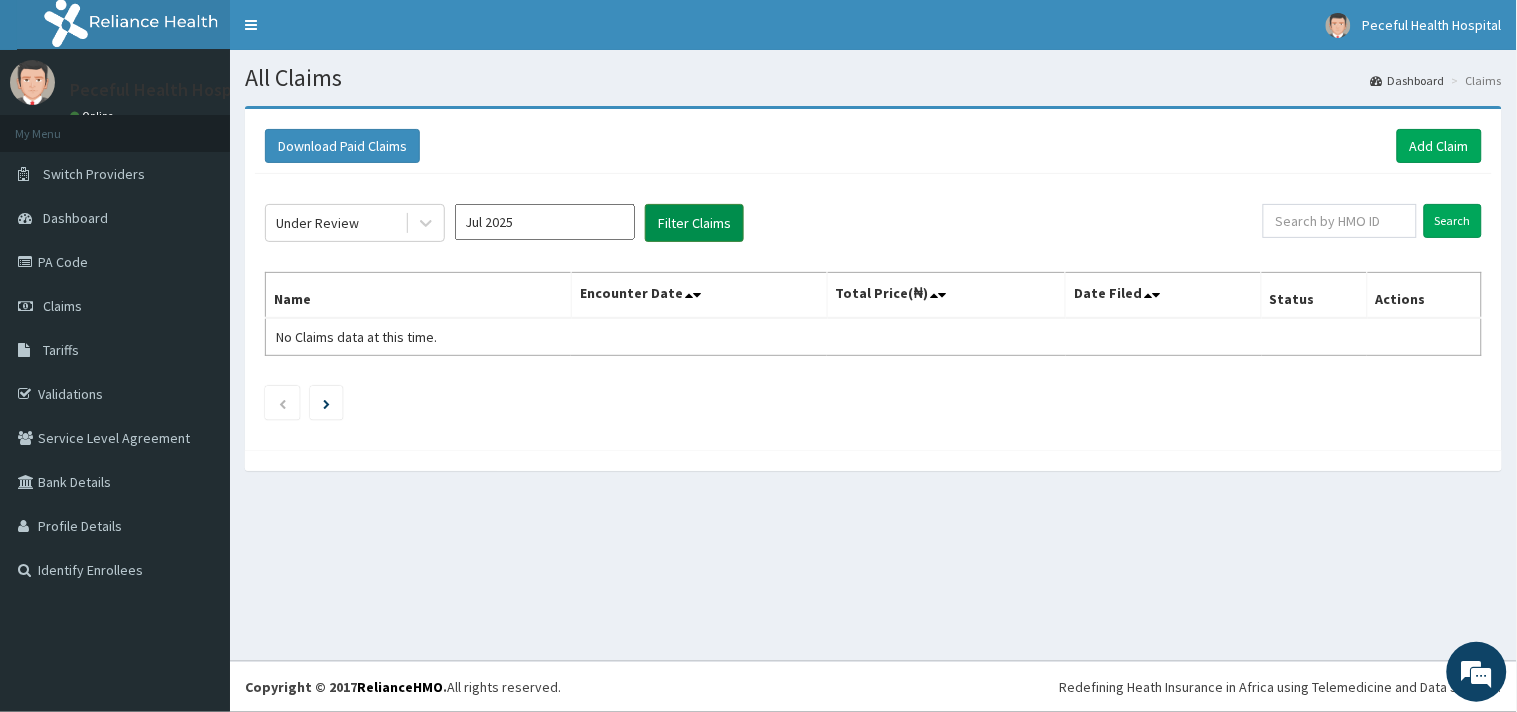 click on "Filter Claims" at bounding box center (694, 223) 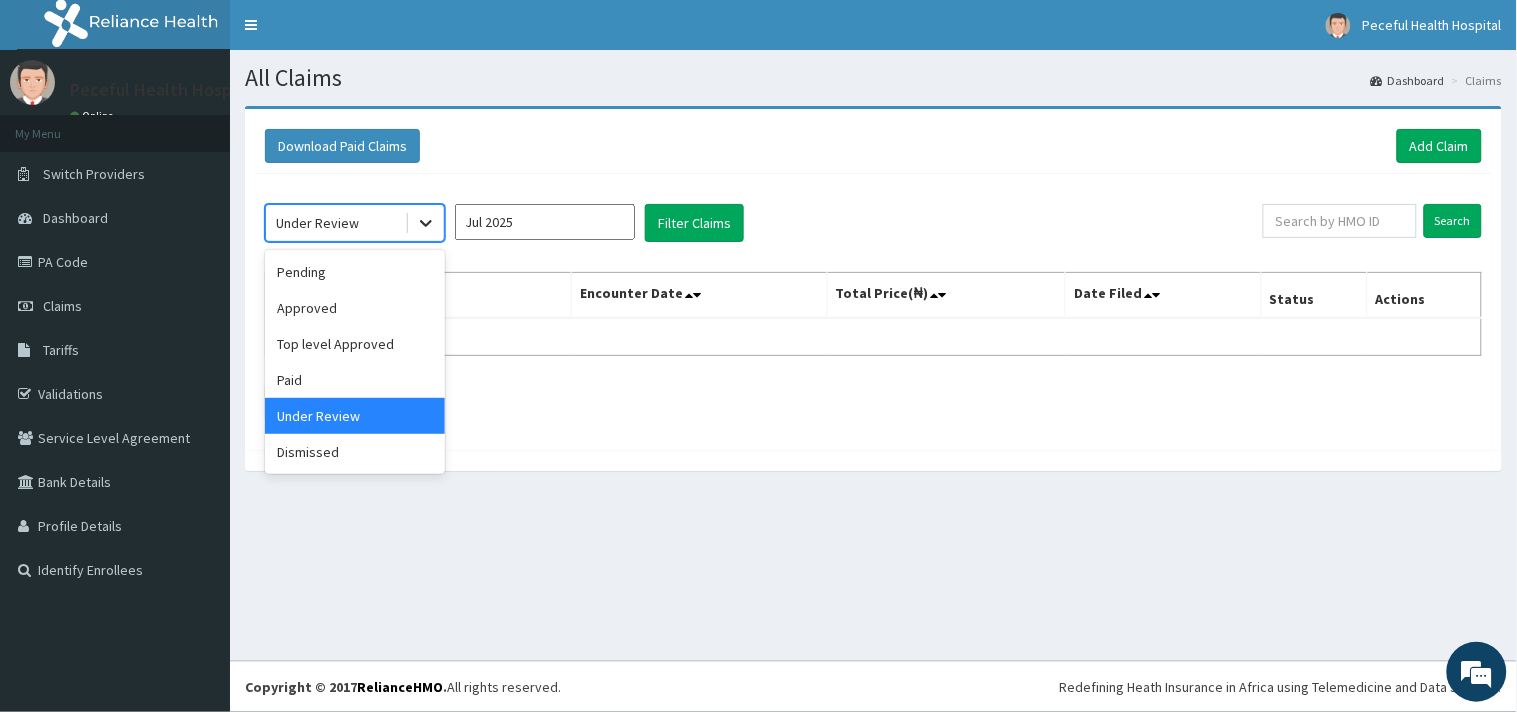 click 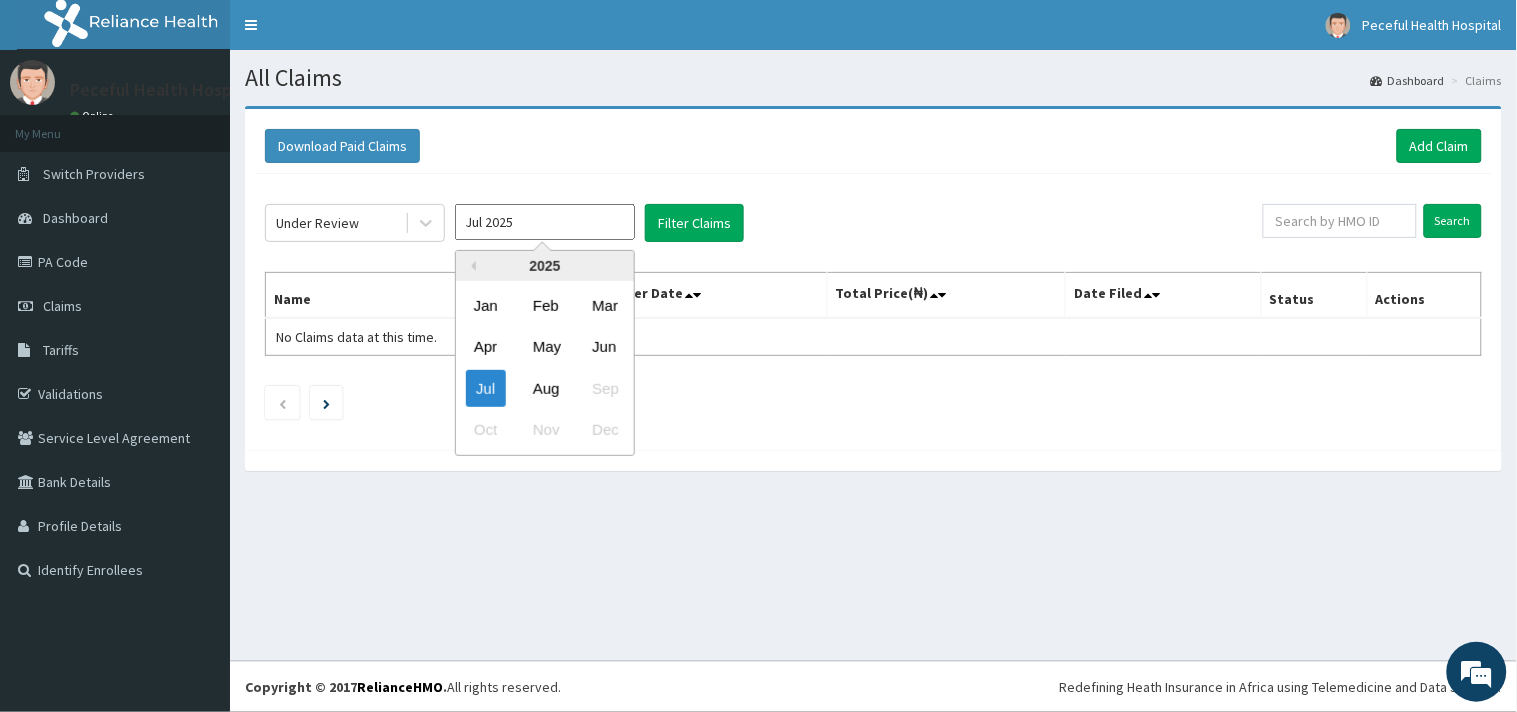 click on "Jul 2025" at bounding box center [545, 222] 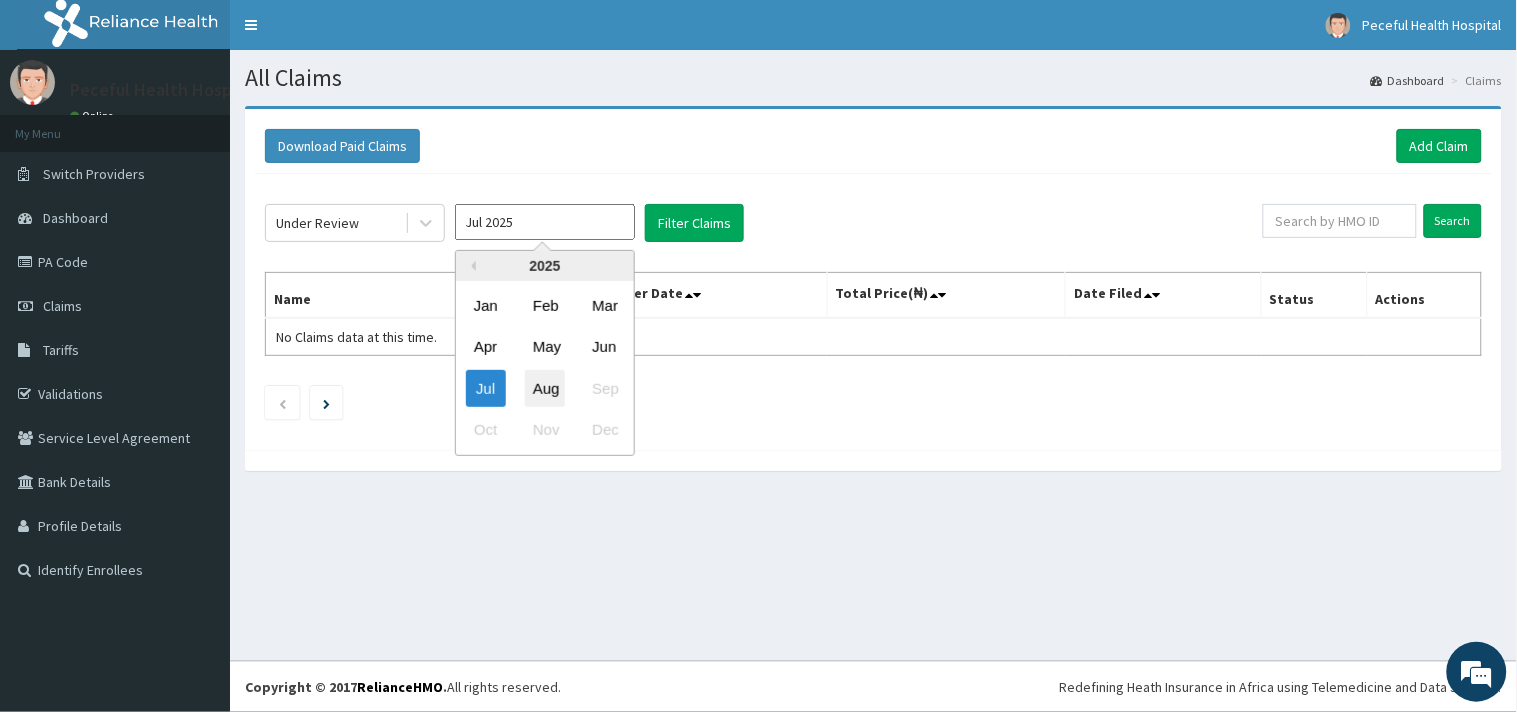 click on "Aug" at bounding box center (545, 388) 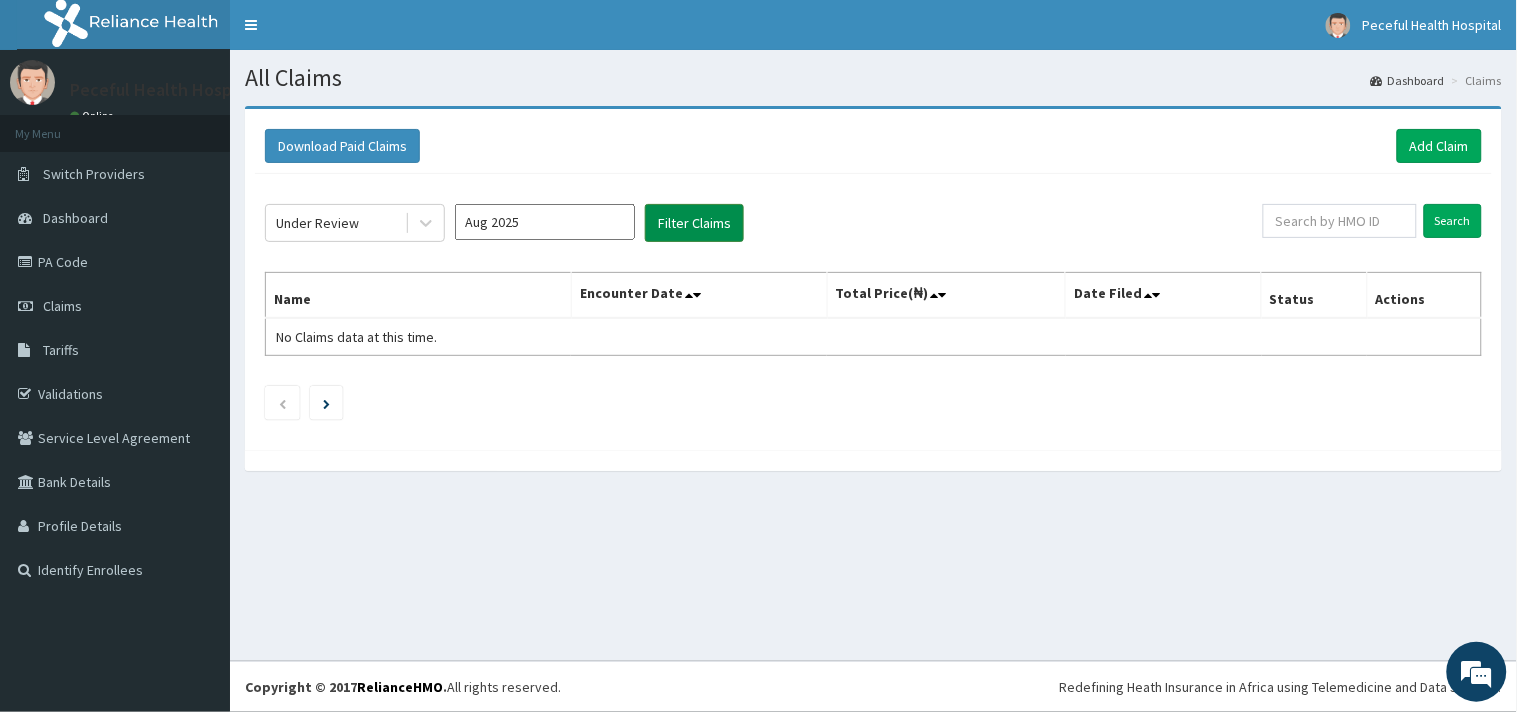 click on "Filter Claims" at bounding box center [694, 223] 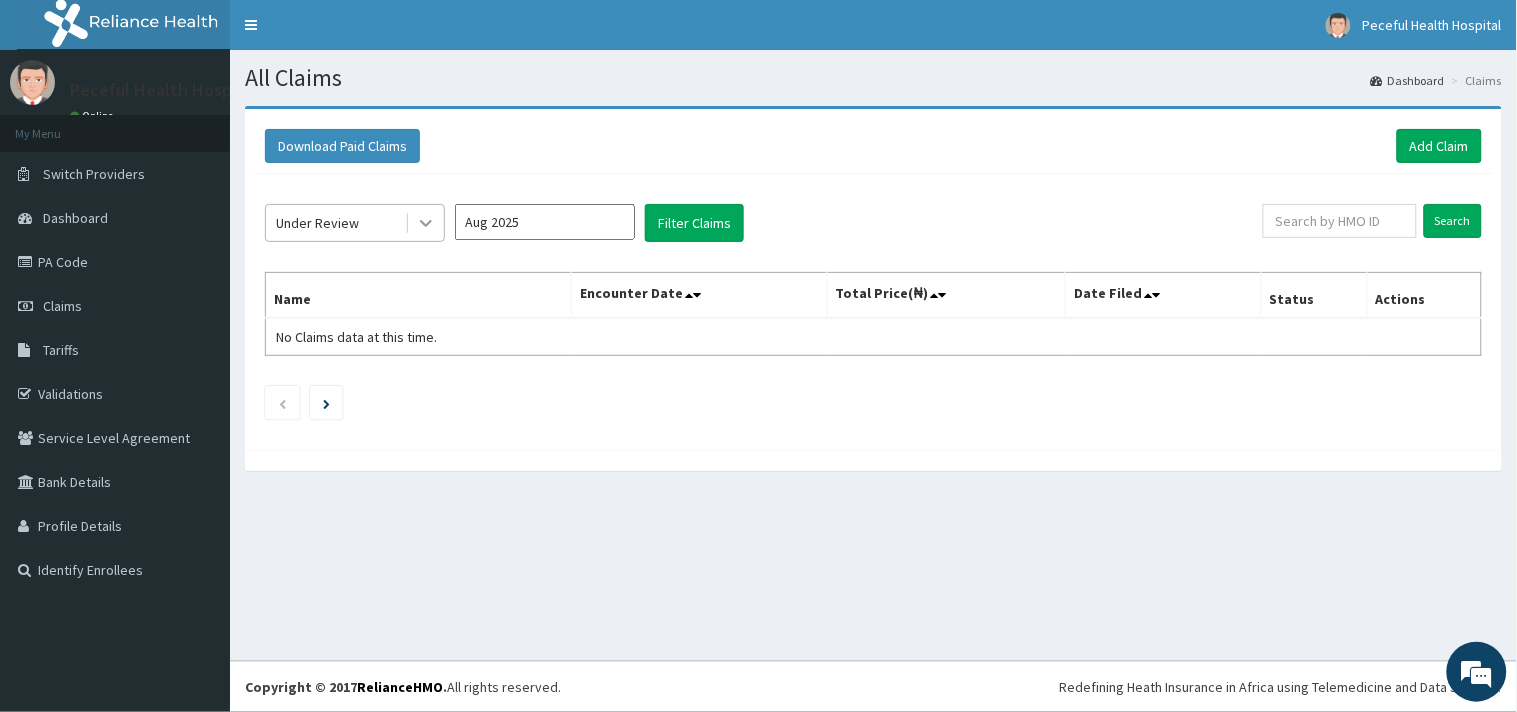 click 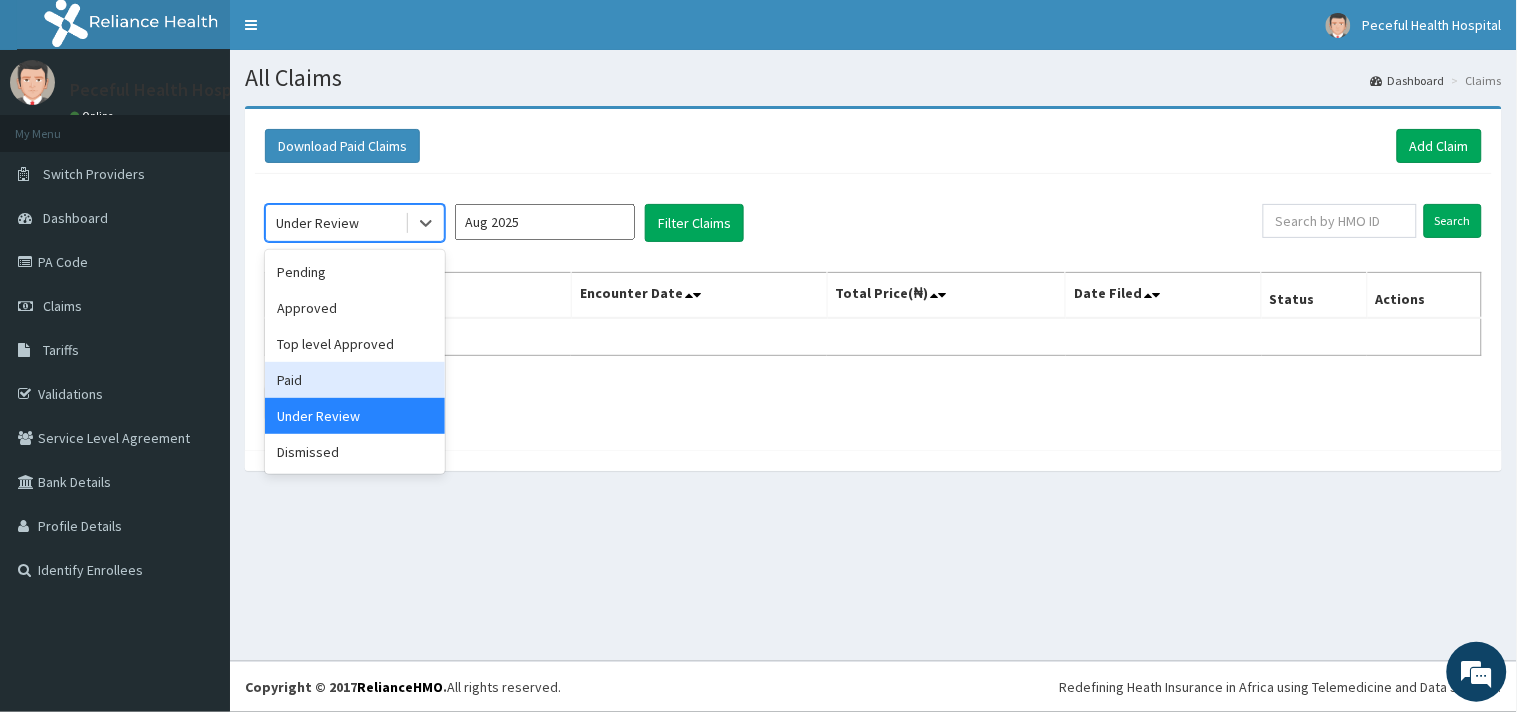 click on "Paid" at bounding box center (355, 380) 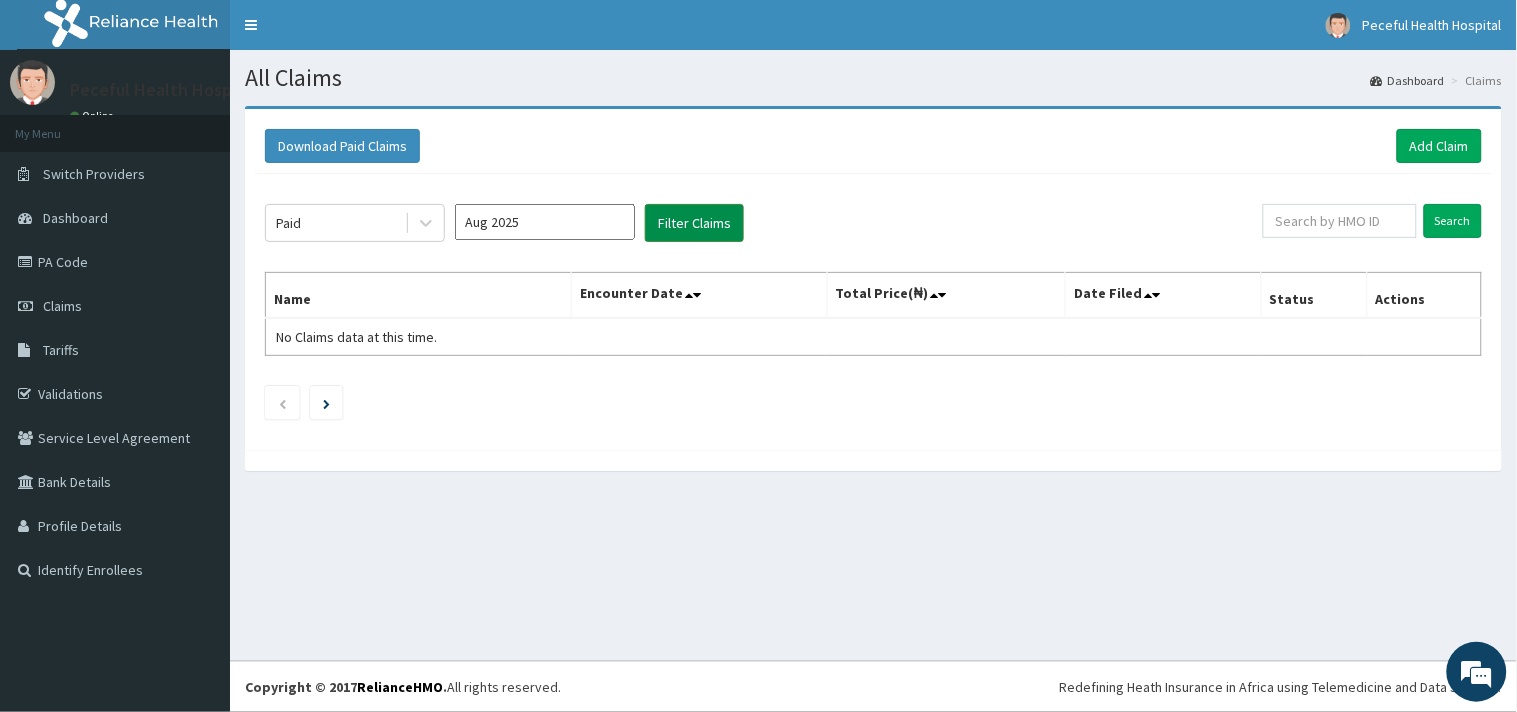 click on "Filter Claims" at bounding box center (694, 223) 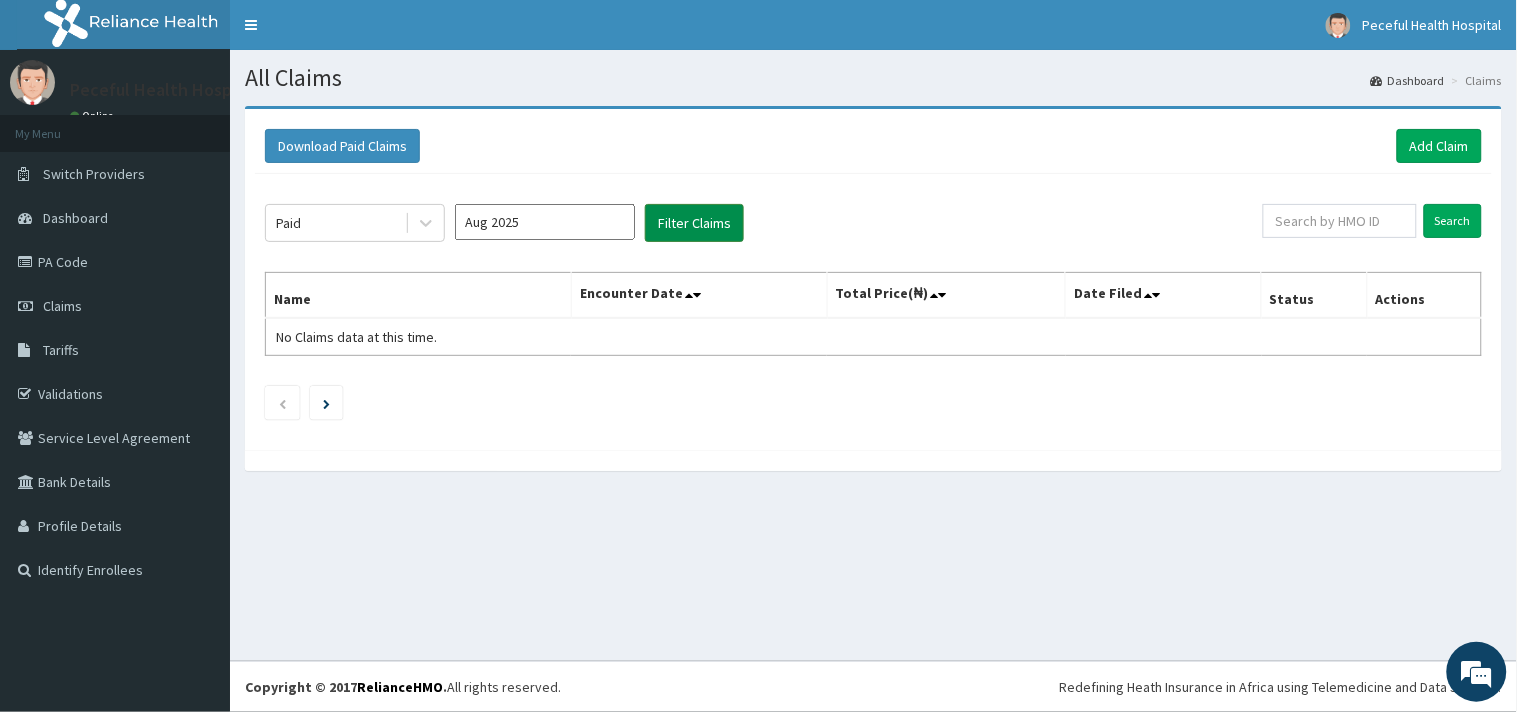 click on "Filter Claims" at bounding box center (694, 223) 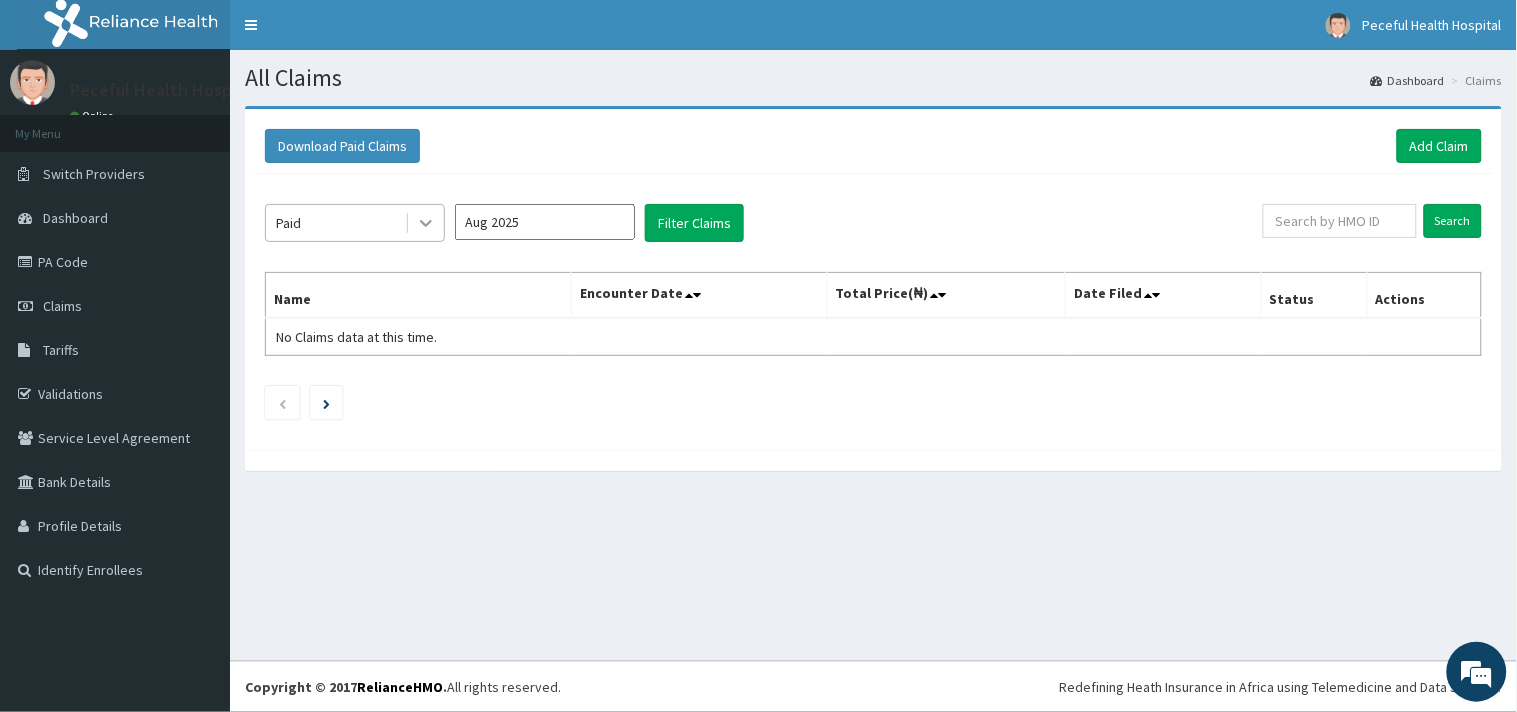 click 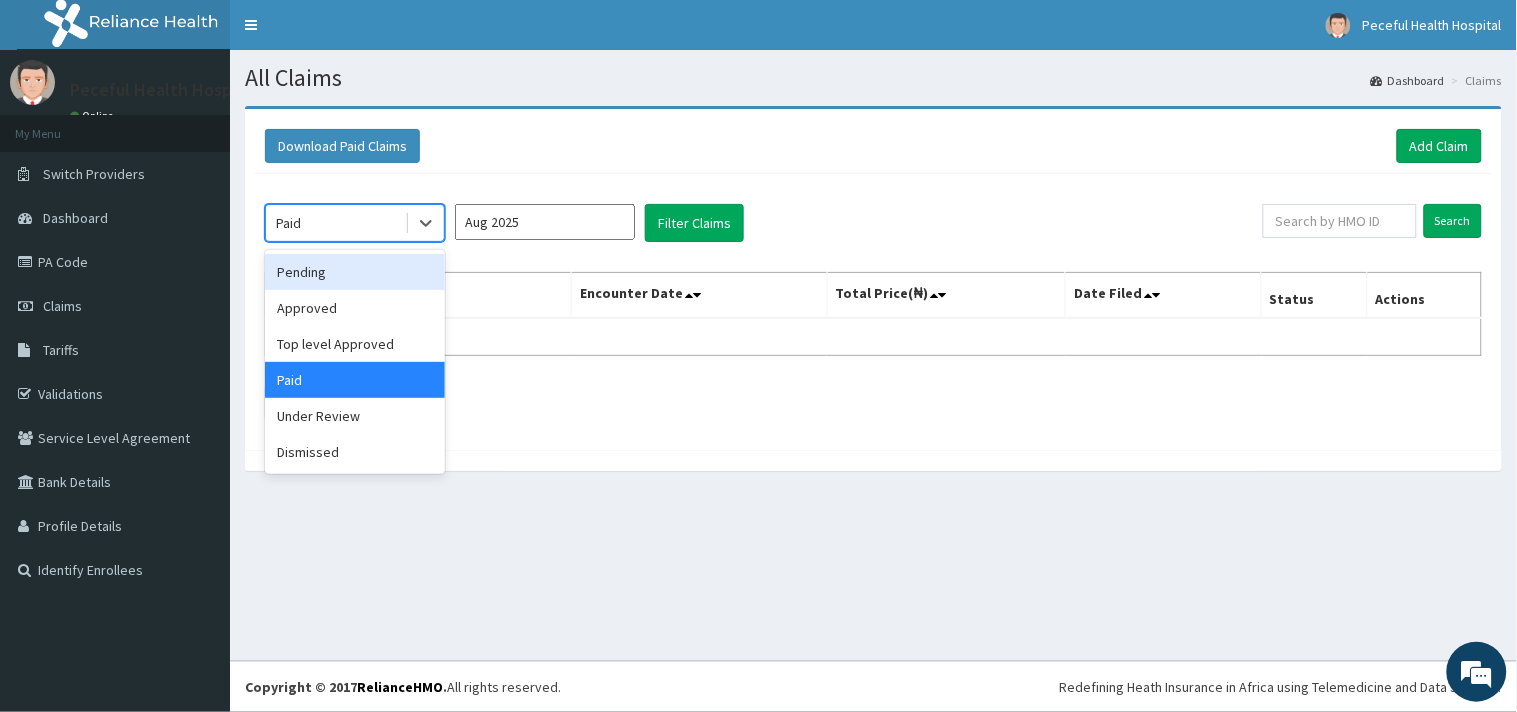 click on "Pending" at bounding box center (355, 272) 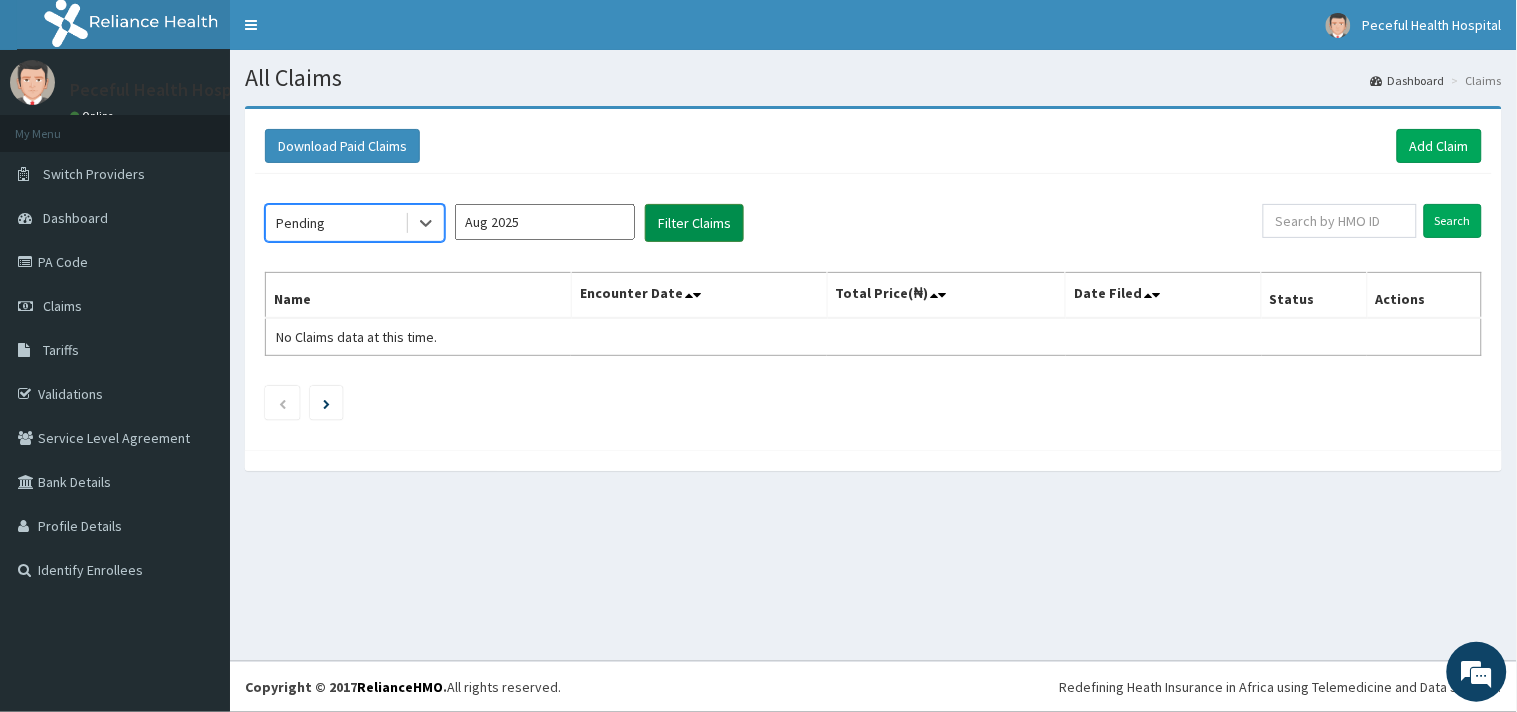 click on "Filter Claims" at bounding box center (694, 223) 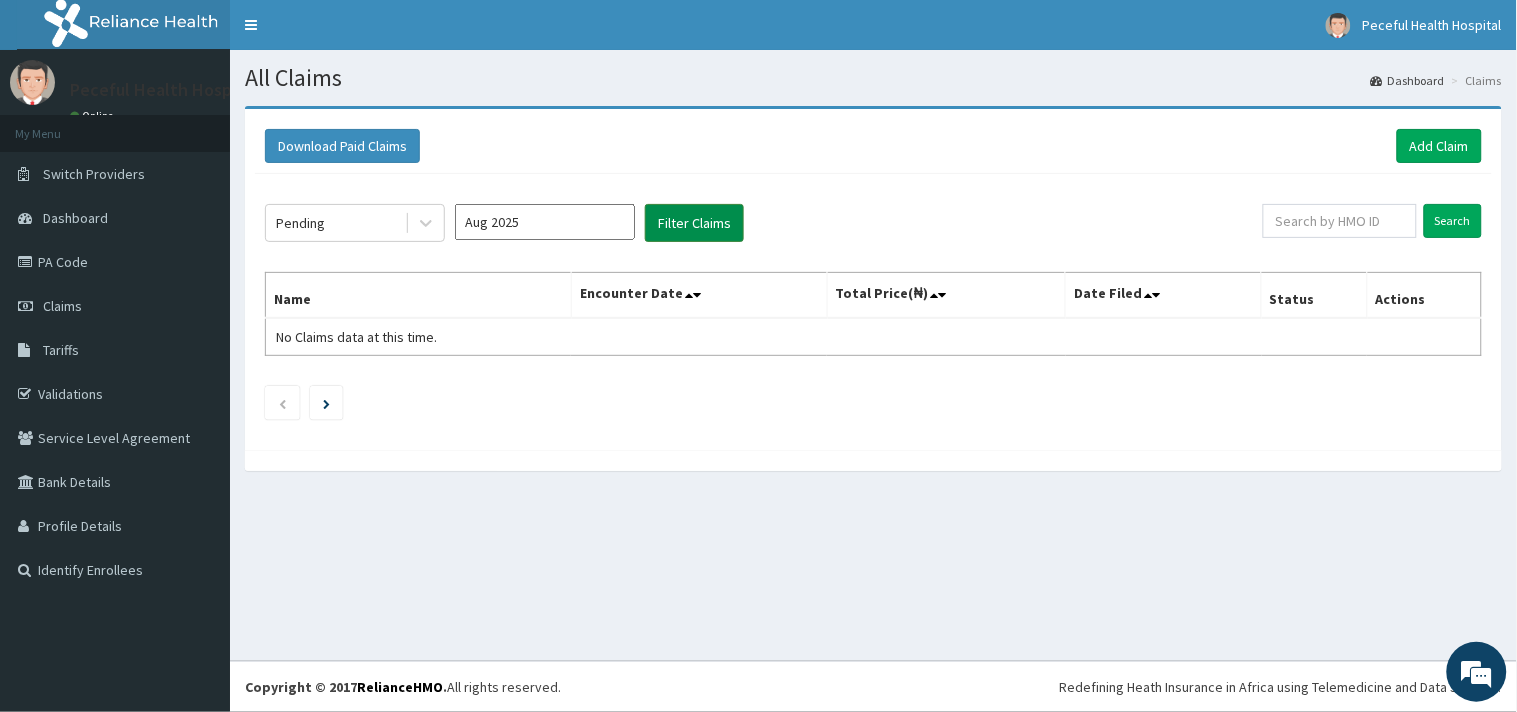 click on "Filter Claims" at bounding box center [694, 223] 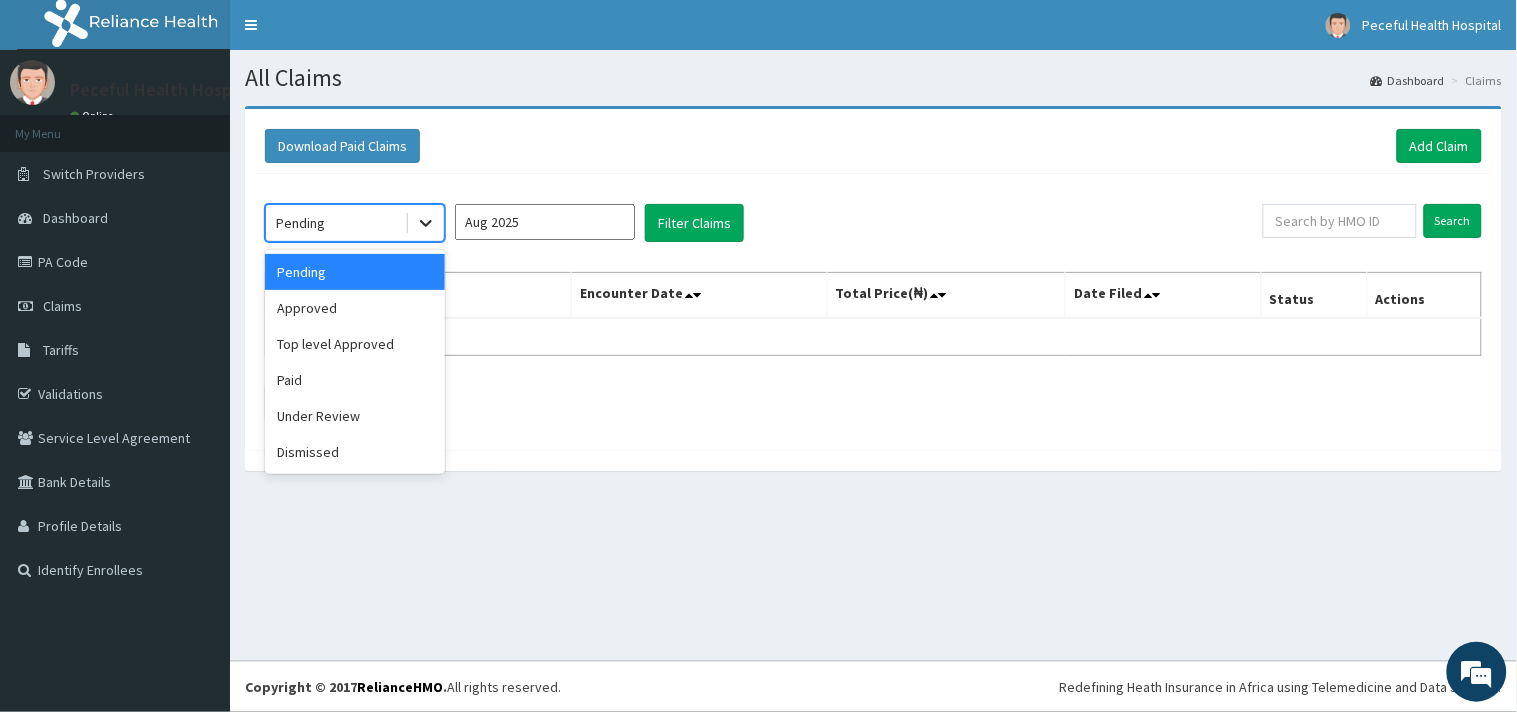 click 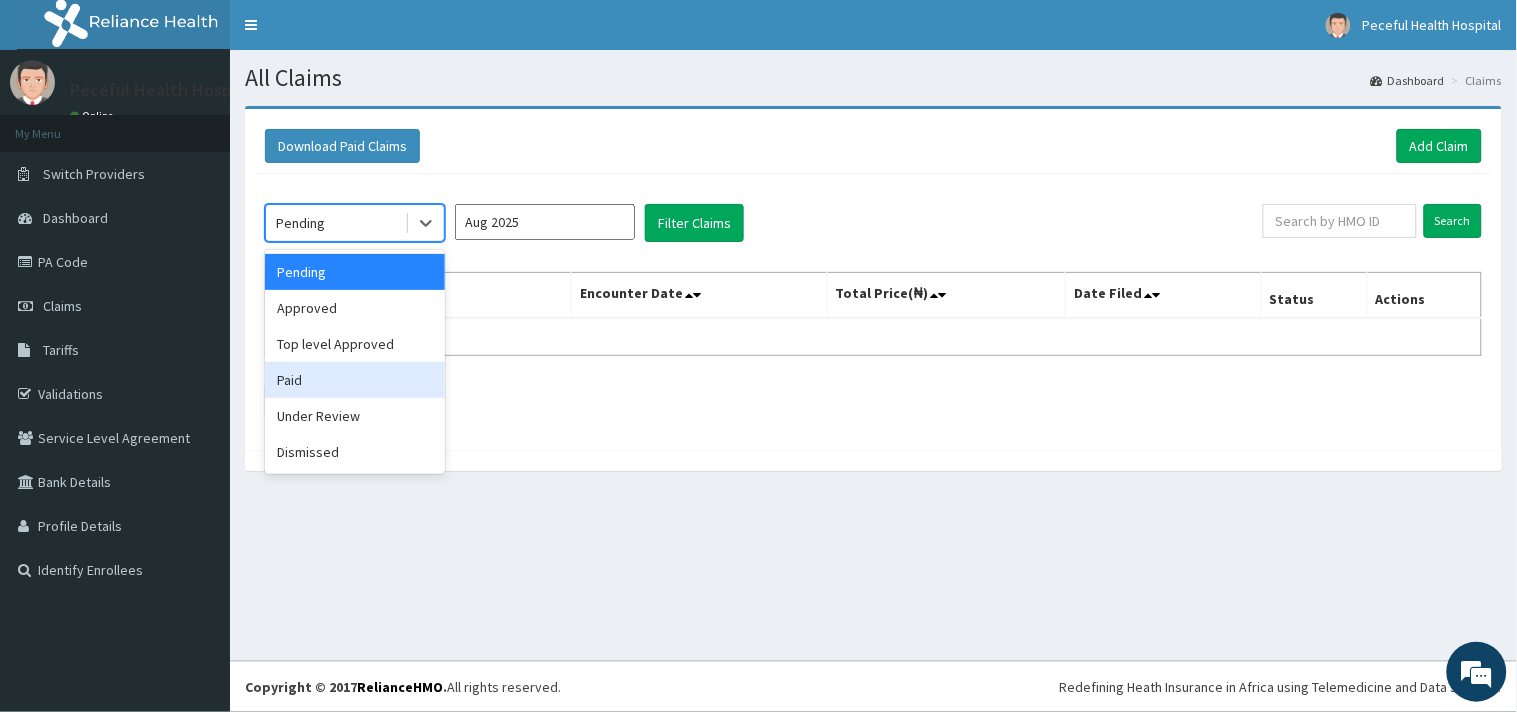 click on "Paid" at bounding box center [355, 380] 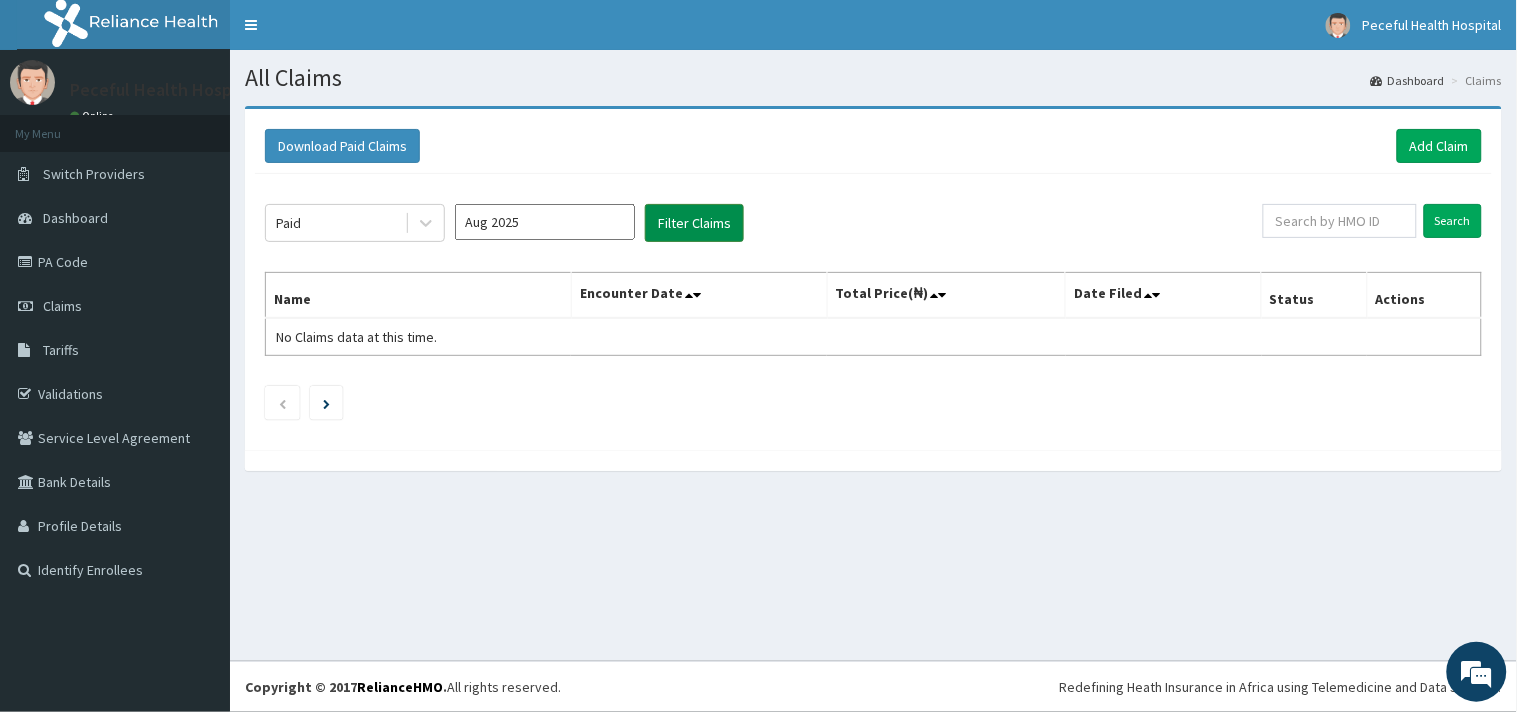click on "Filter Claims" at bounding box center [694, 223] 